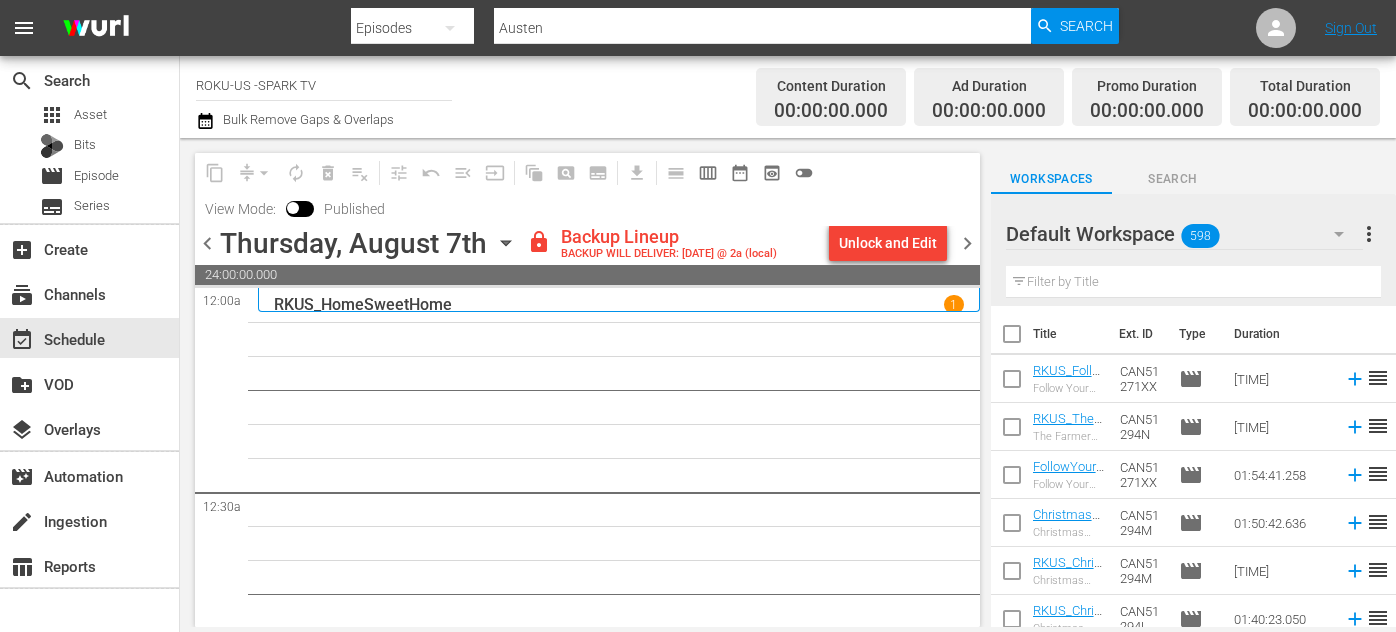 scroll, scrollTop: 0, scrollLeft: 0, axis: both 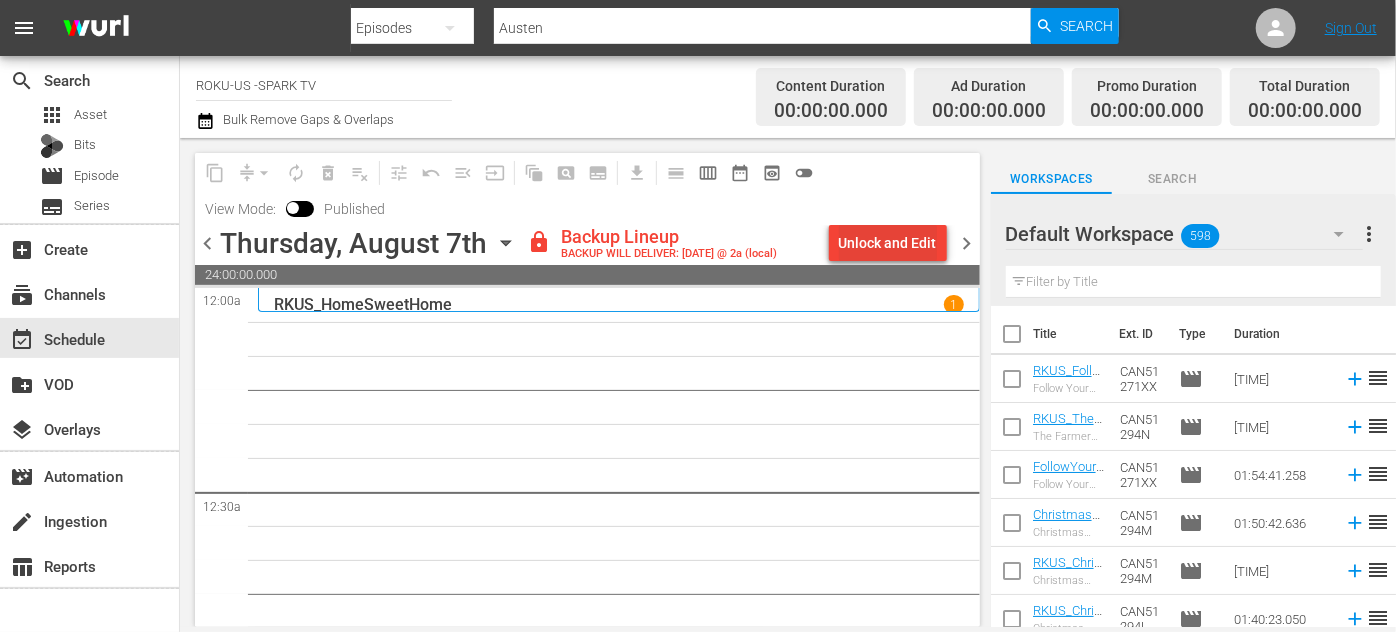 click on "Unlock and Edit" at bounding box center (888, 243) 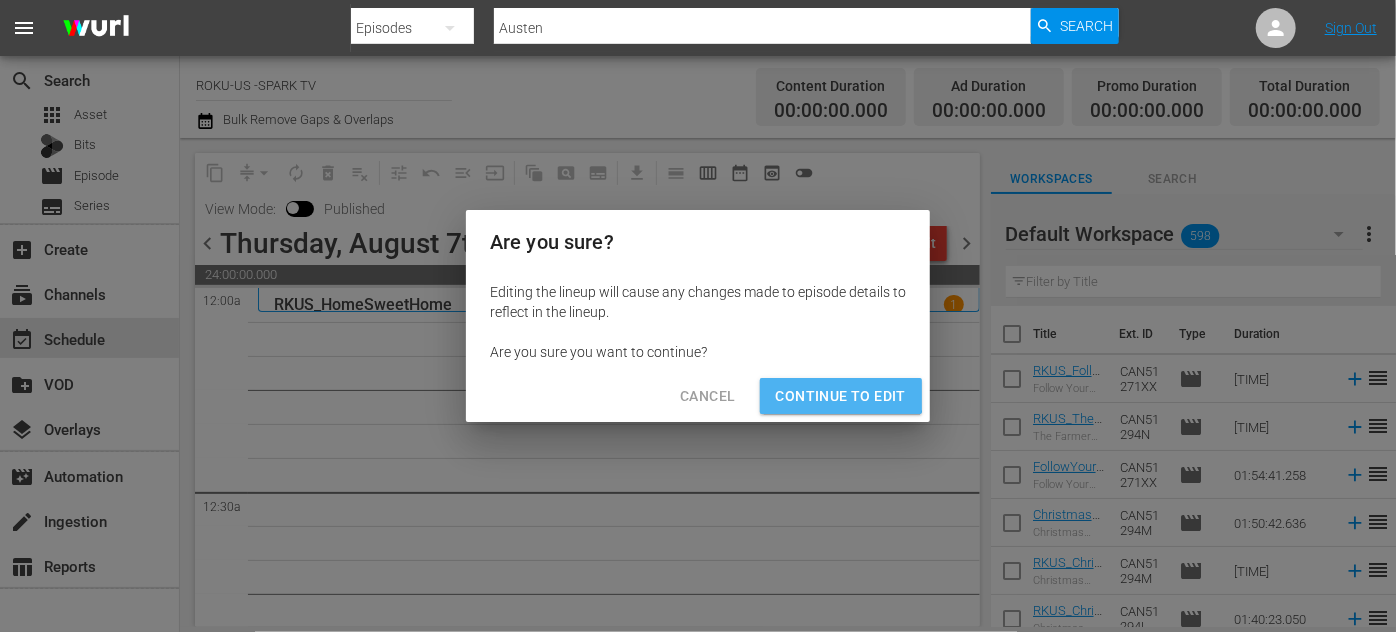 click on "Continue to Edit" at bounding box center [841, 396] 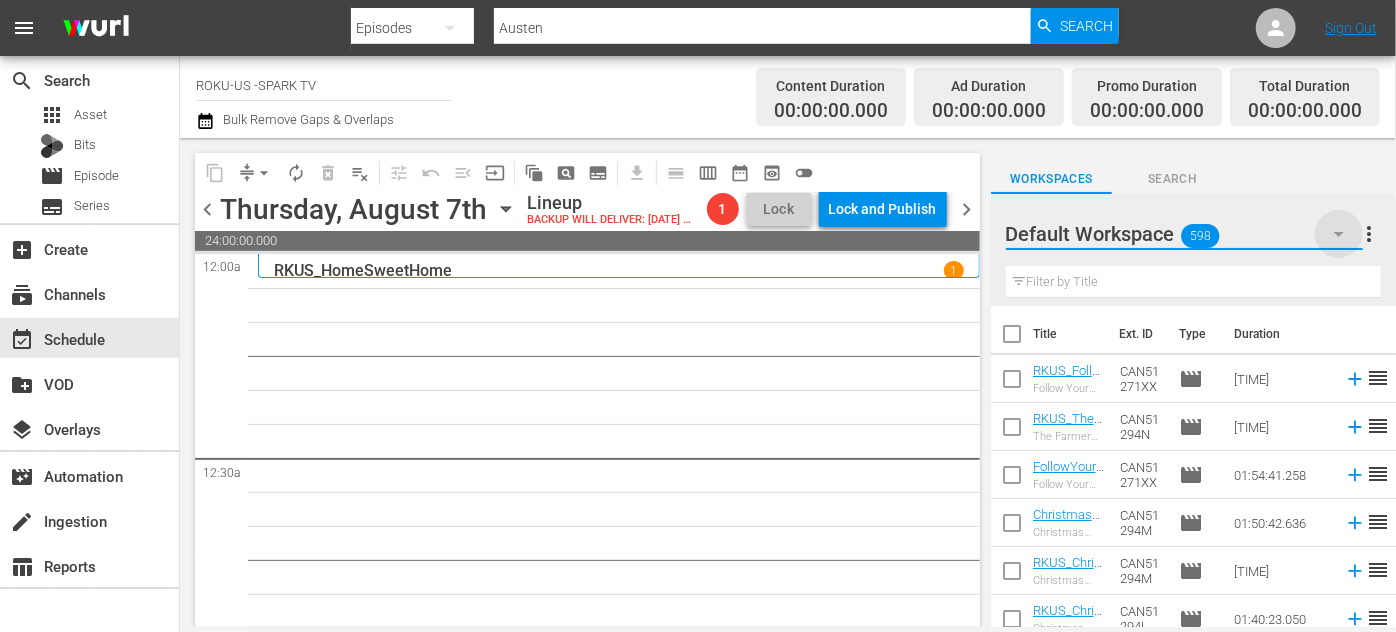 click 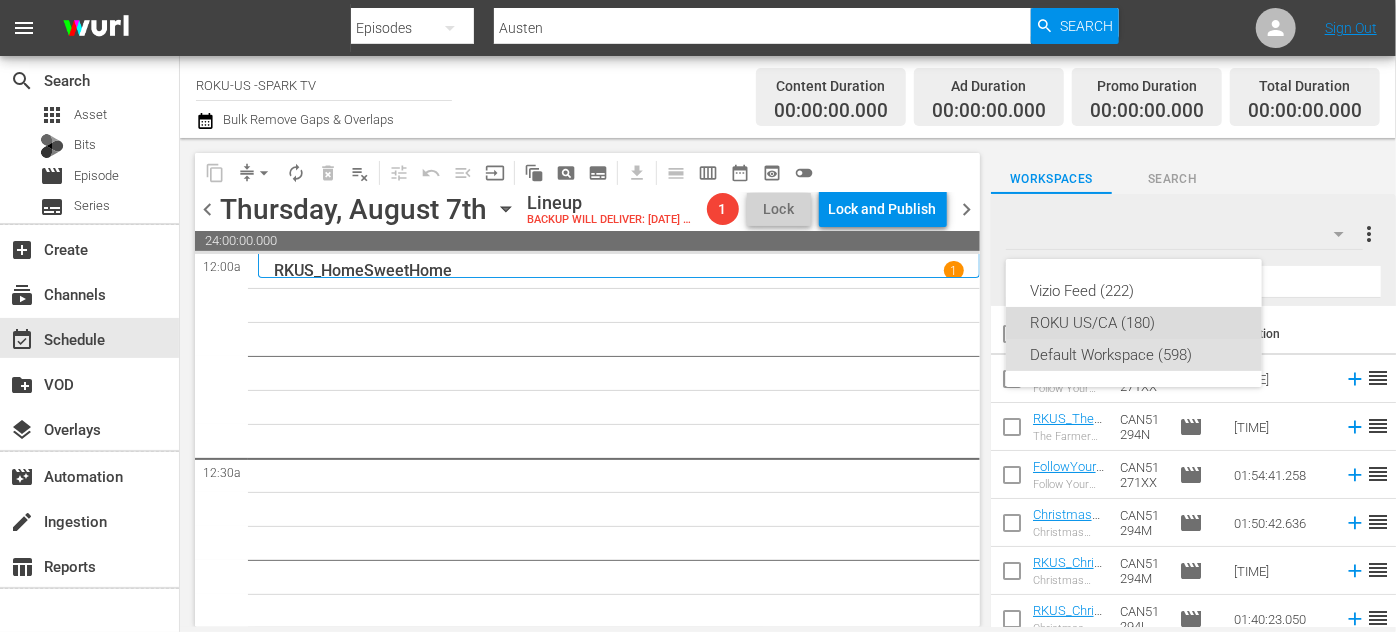 click on "ROKU US/CA (180)" at bounding box center (1134, 323) 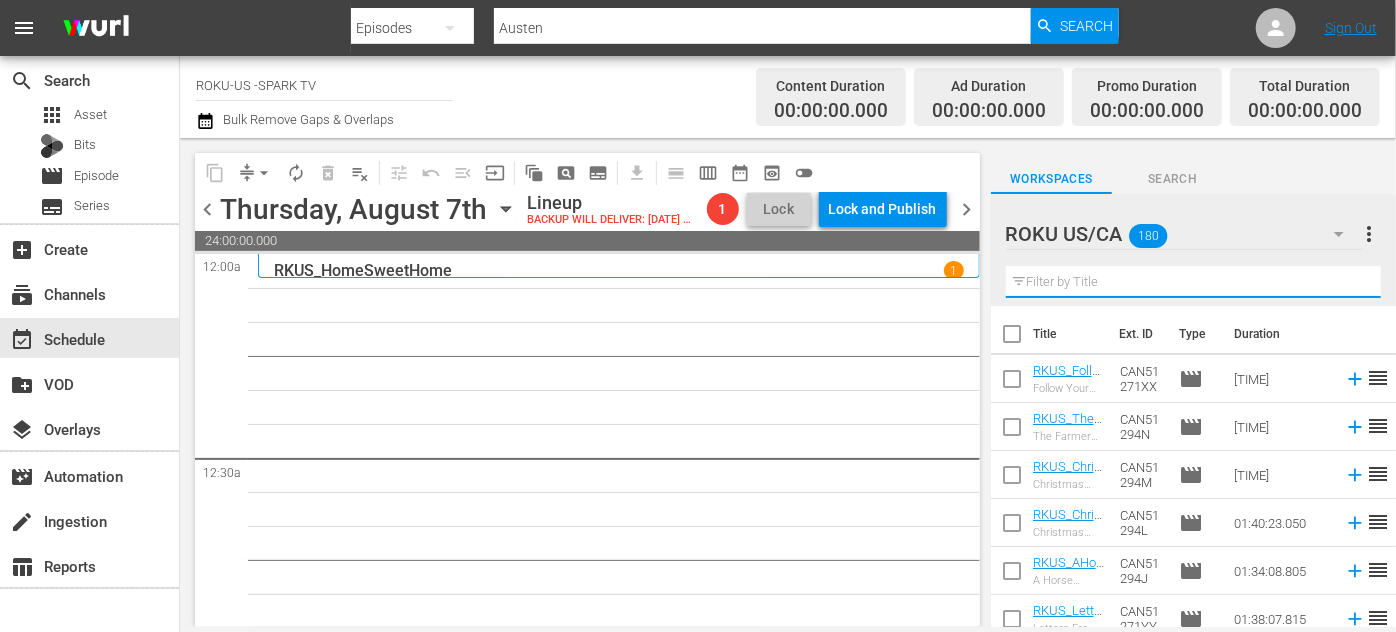 click at bounding box center (1193, 282) 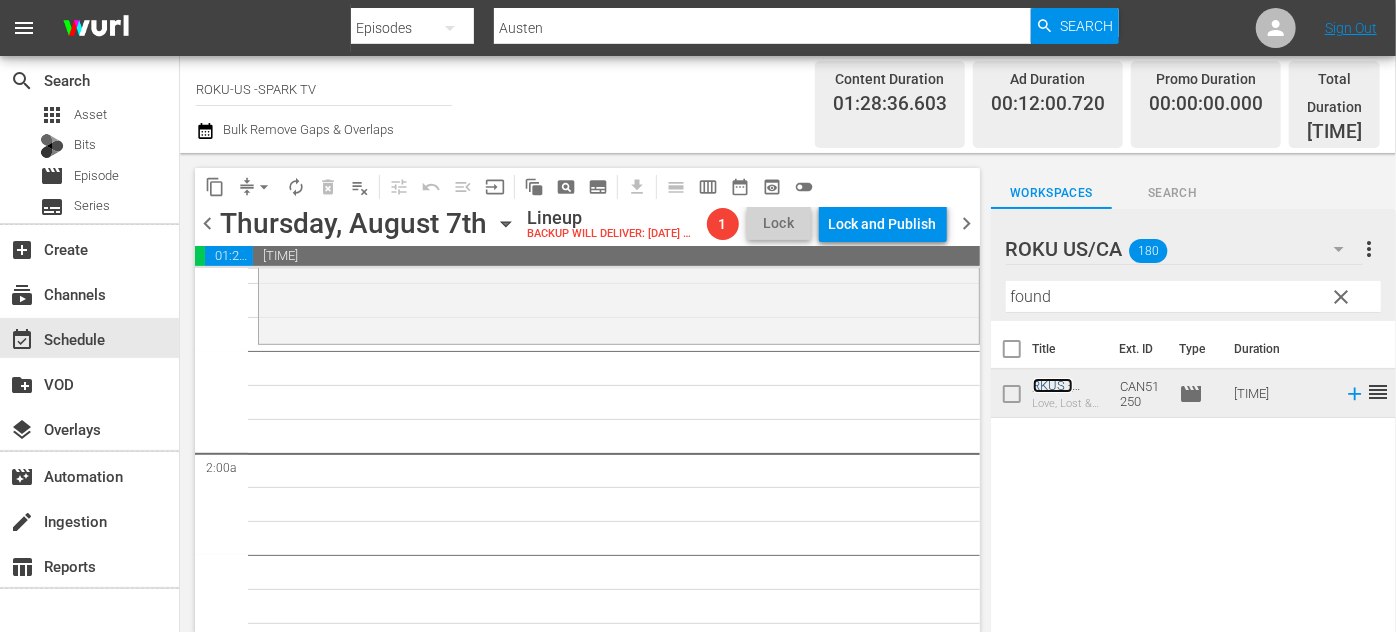 scroll, scrollTop: 636, scrollLeft: 0, axis: vertical 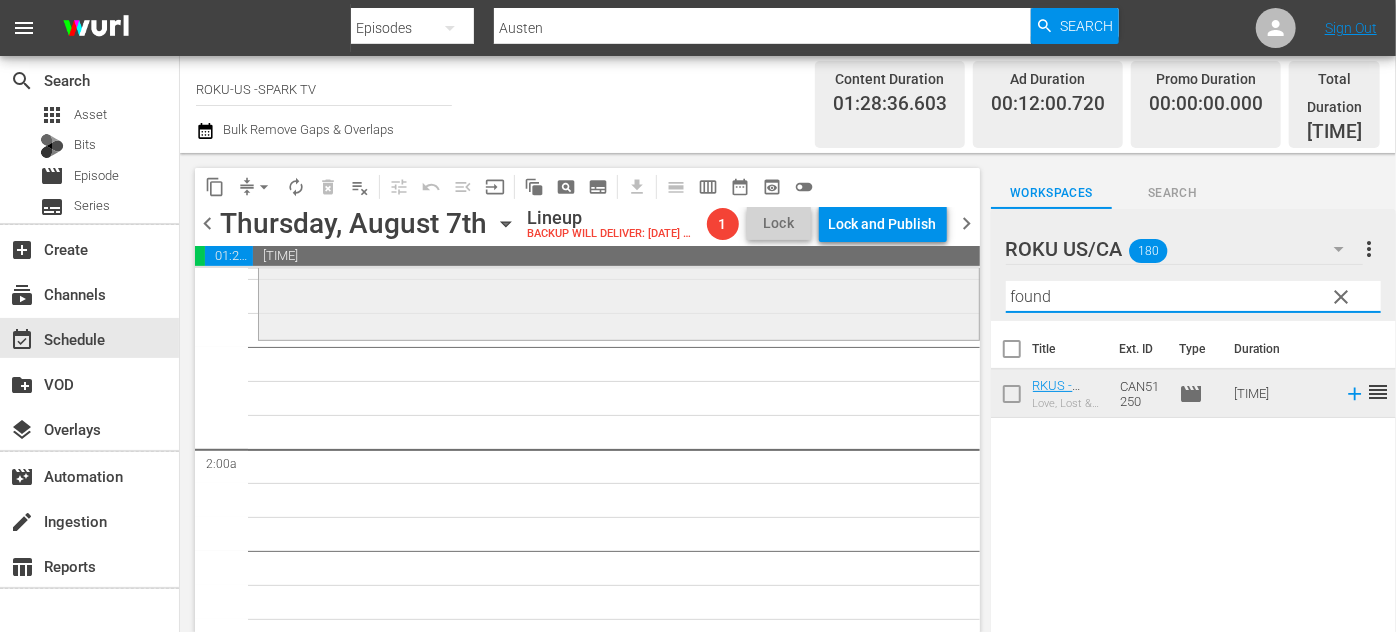 drag, startPoint x: 1093, startPoint y: 288, endPoint x: 945, endPoint y: 290, distance: 148.01352 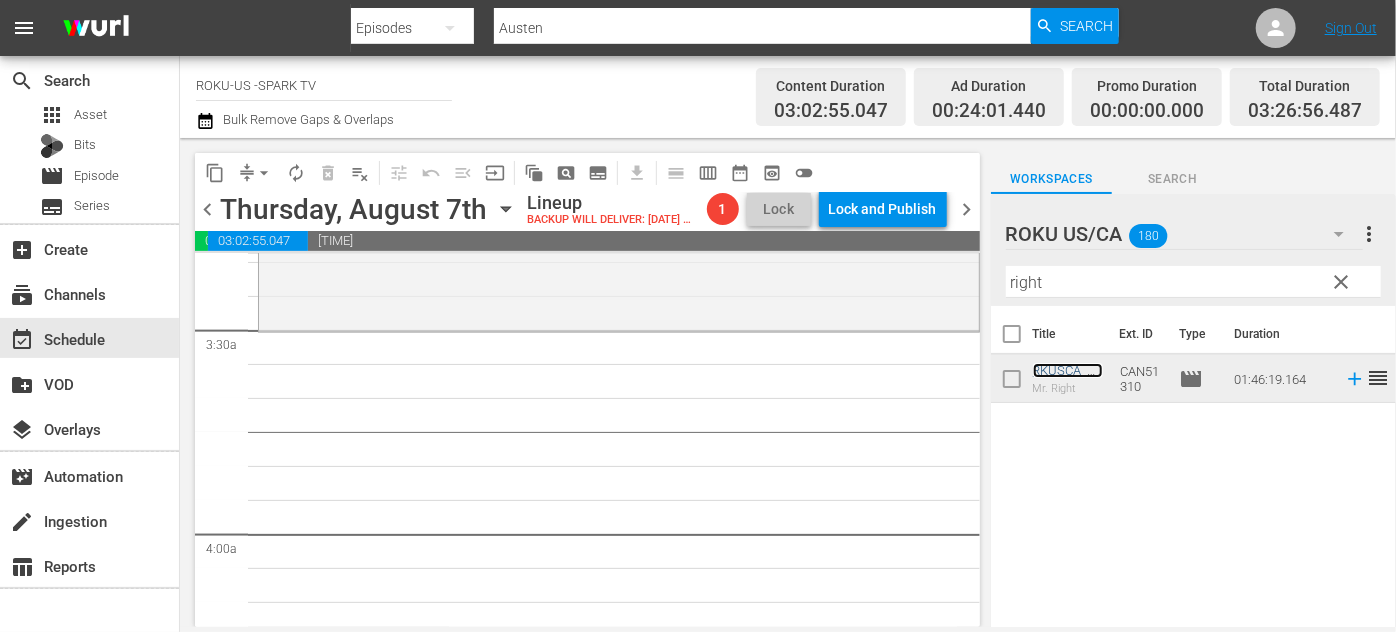 scroll, scrollTop: 1363, scrollLeft: 0, axis: vertical 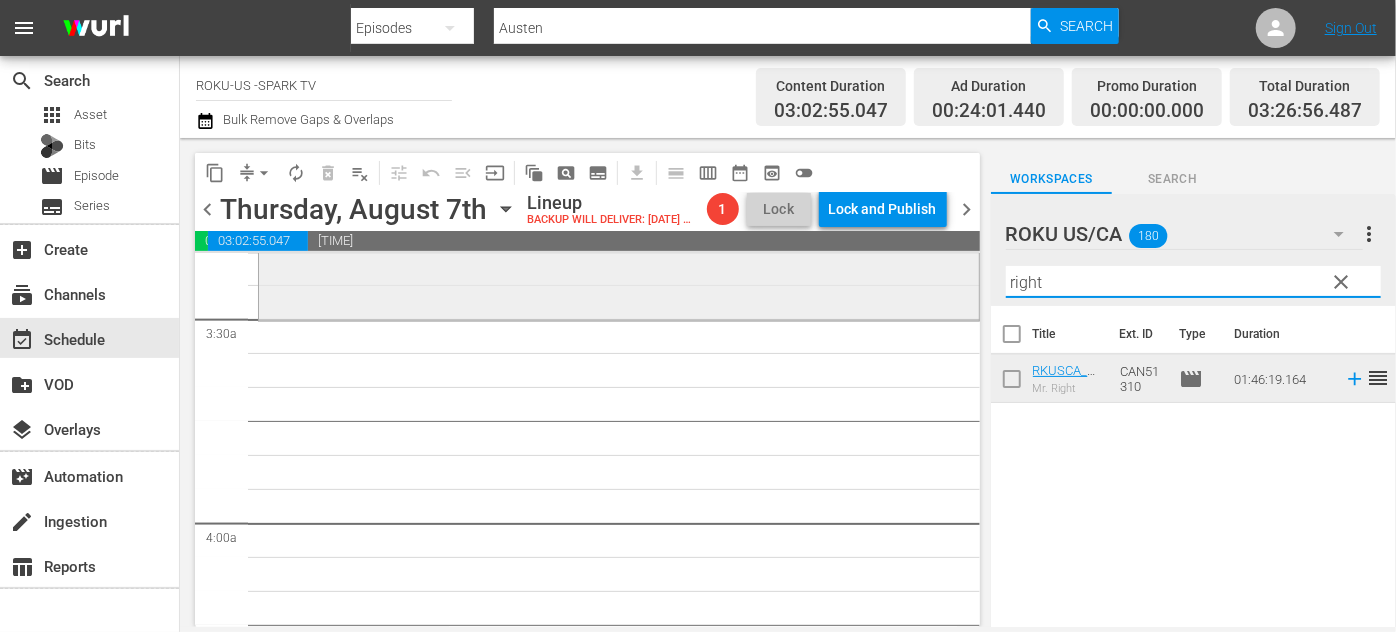 drag, startPoint x: 1067, startPoint y: 280, endPoint x: 928, endPoint y: 280, distance: 139 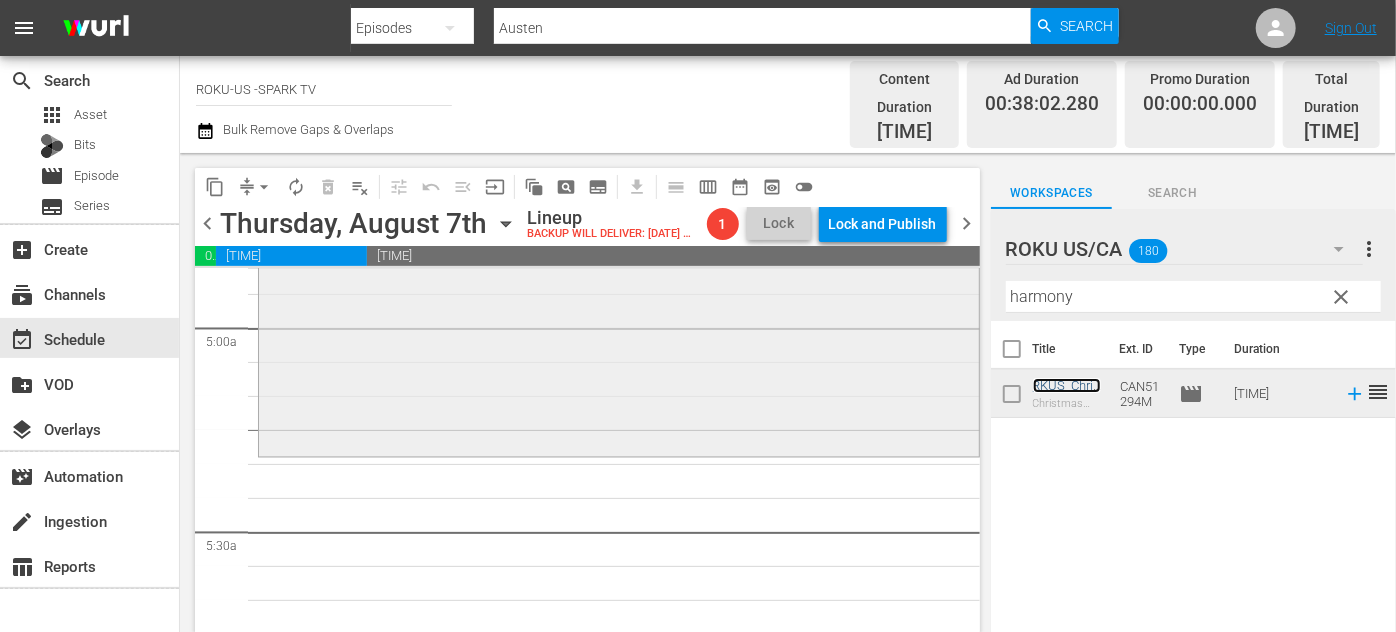scroll, scrollTop: 2000, scrollLeft: 0, axis: vertical 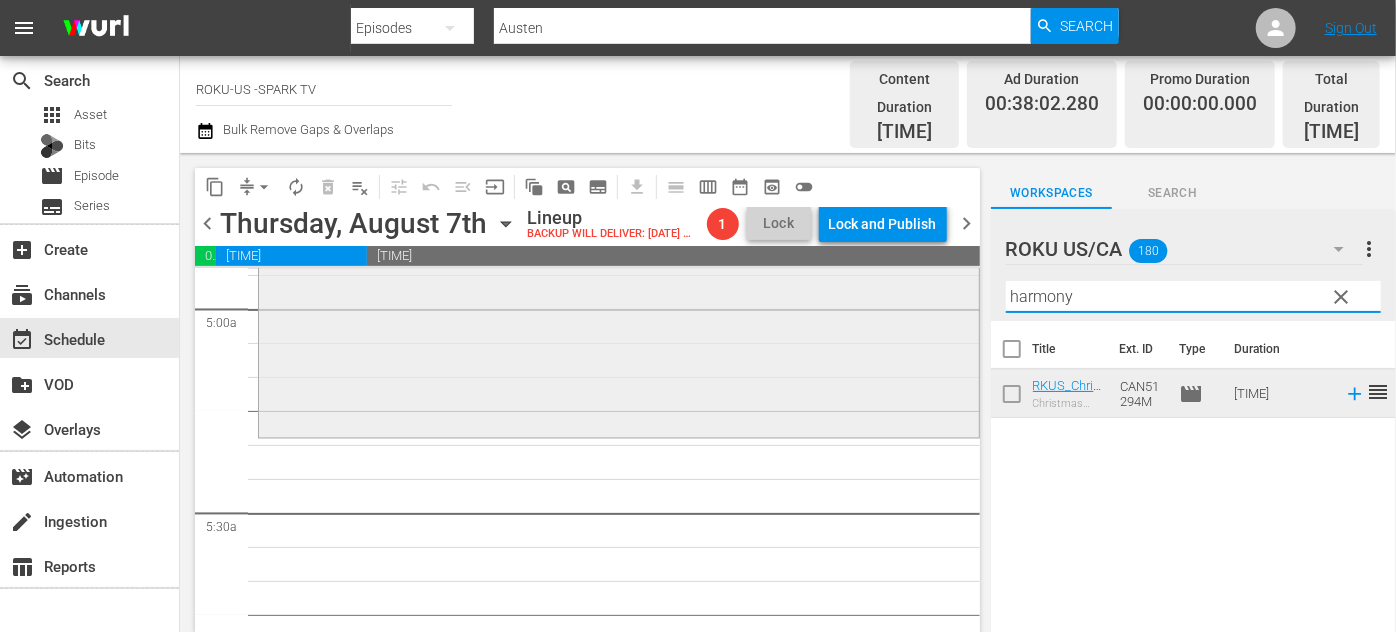 drag, startPoint x: 1093, startPoint y: 284, endPoint x: 842, endPoint y: 269, distance: 251.44781 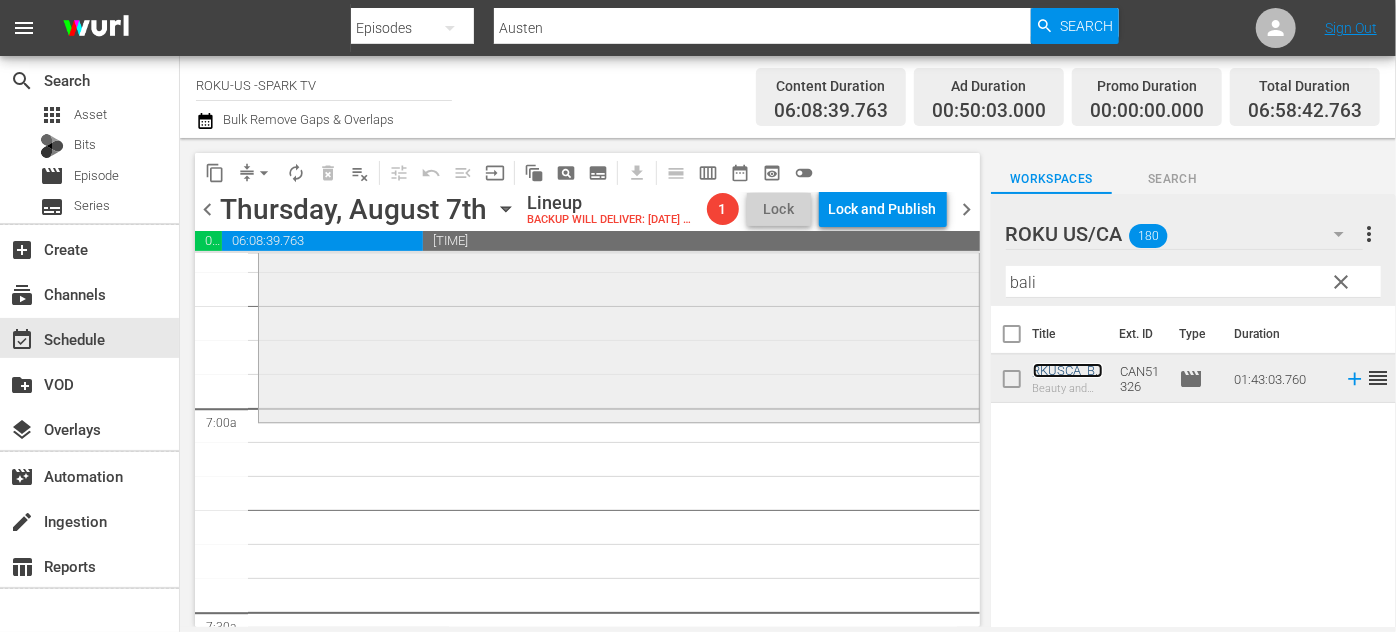 scroll, scrollTop: 2727, scrollLeft: 0, axis: vertical 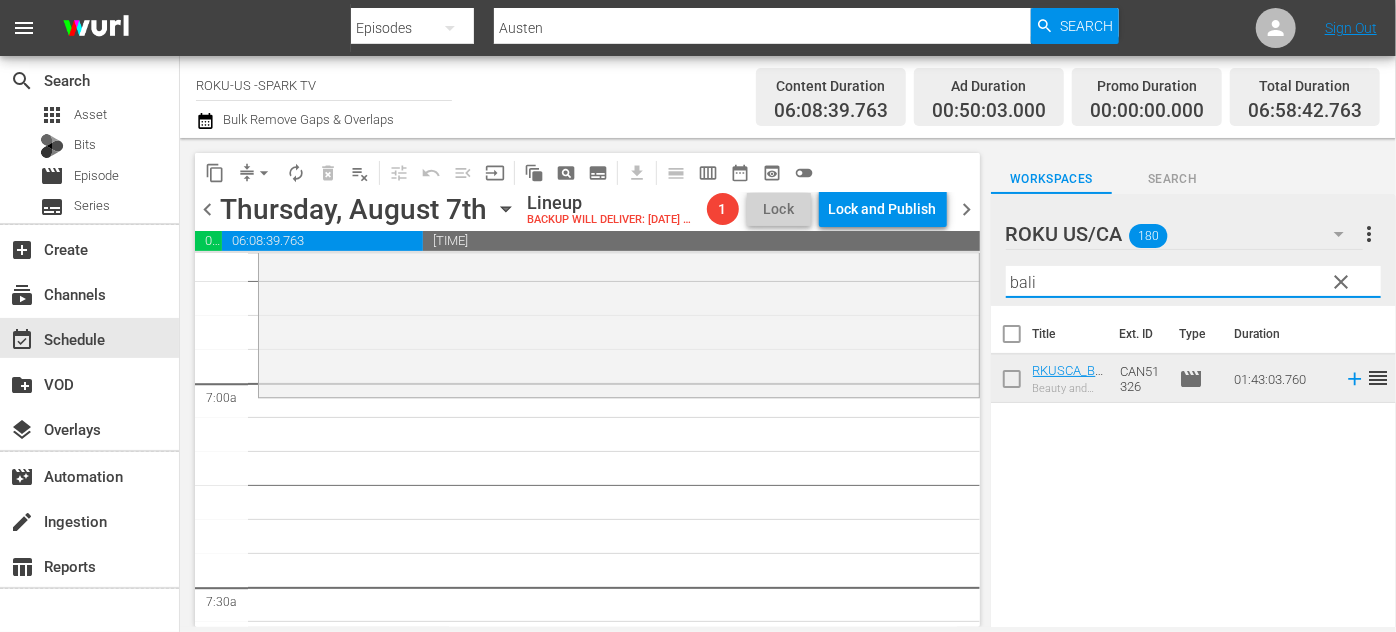 drag, startPoint x: 1056, startPoint y: 283, endPoint x: 973, endPoint y: 285, distance: 83.02409 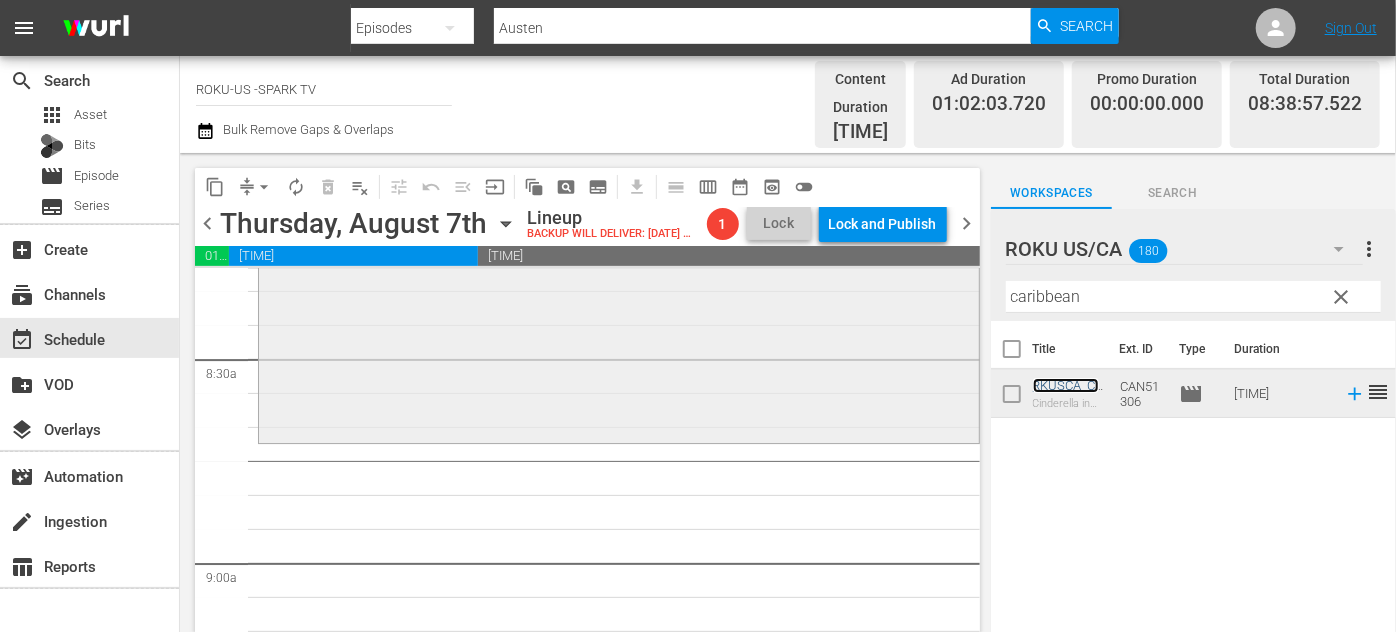 scroll, scrollTop: 3454, scrollLeft: 0, axis: vertical 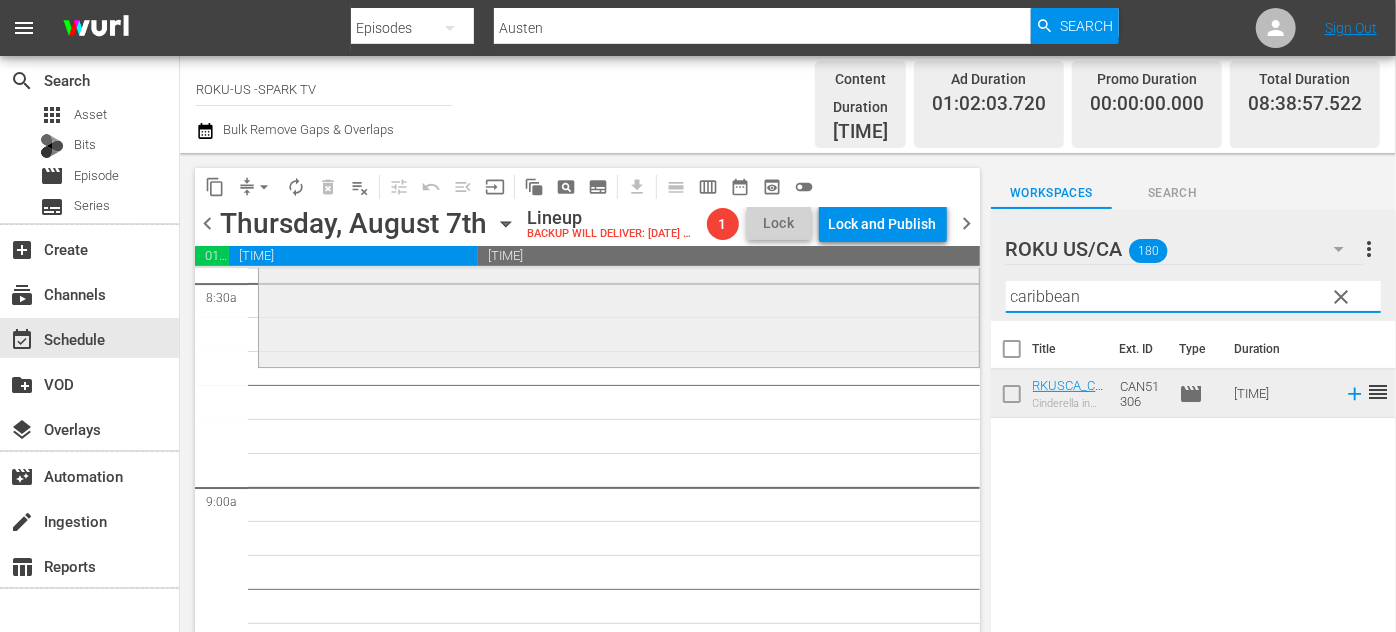 drag, startPoint x: 1127, startPoint y: 277, endPoint x: 907, endPoint y: 274, distance: 220.02045 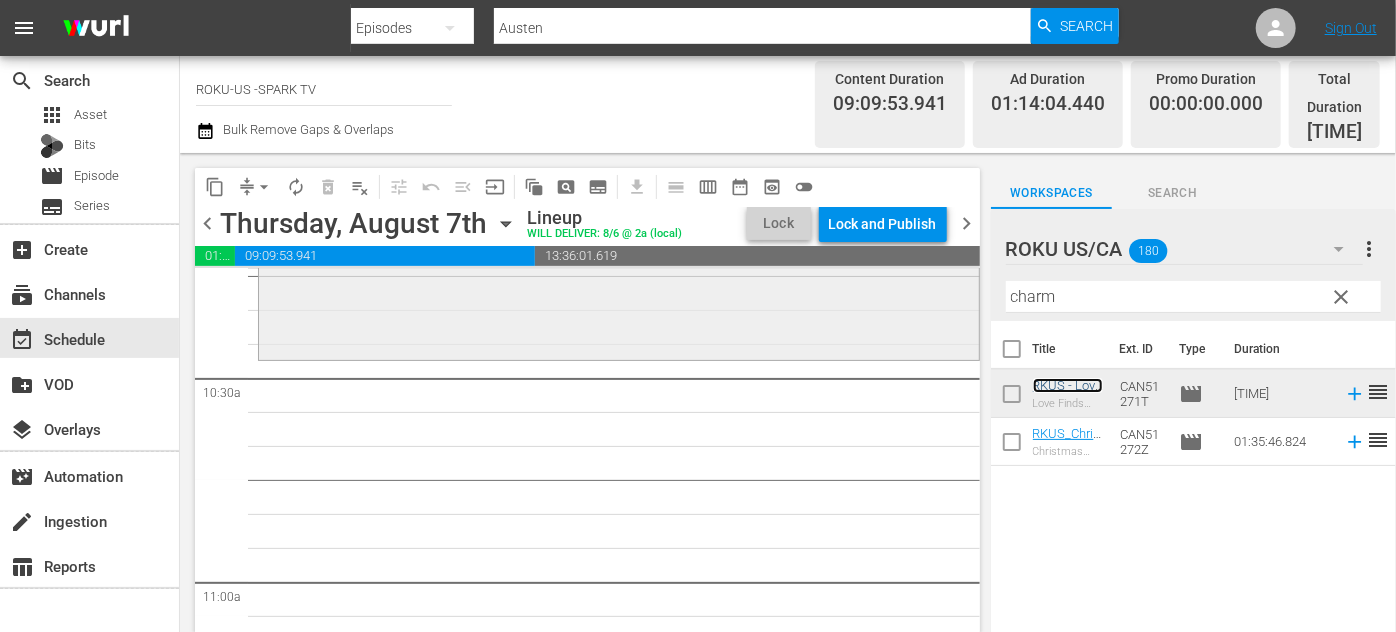 scroll, scrollTop: 4181, scrollLeft: 0, axis: vertical 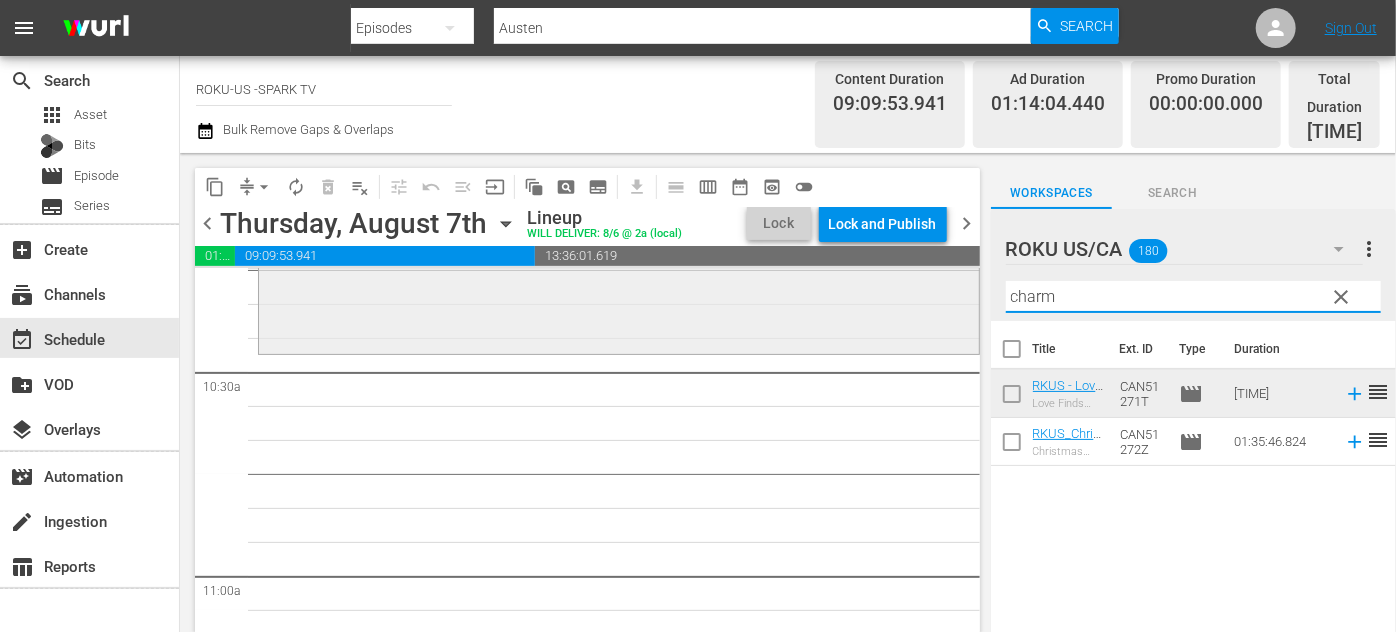 drag, startPoint x: 1017, startPoint y: 287, endPoint x: 946, endPoint y: 287, distance: 71 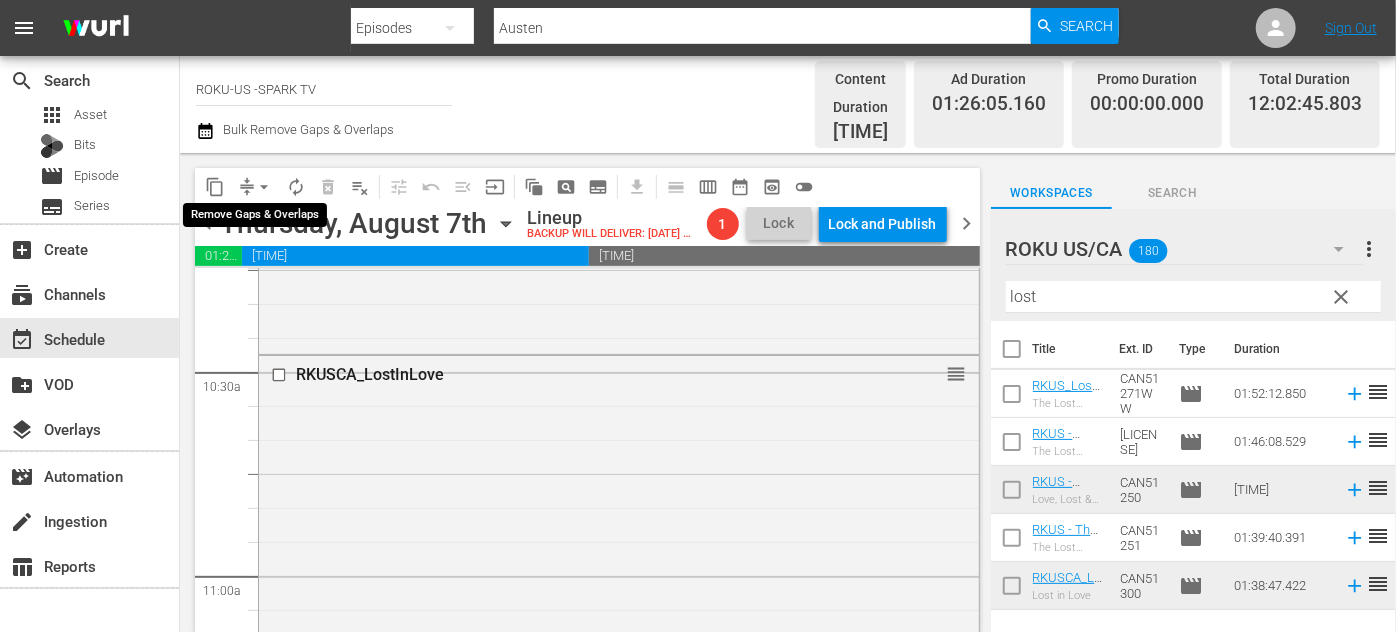 click on "arrow_drop_down" at bounding box center (264, 187) 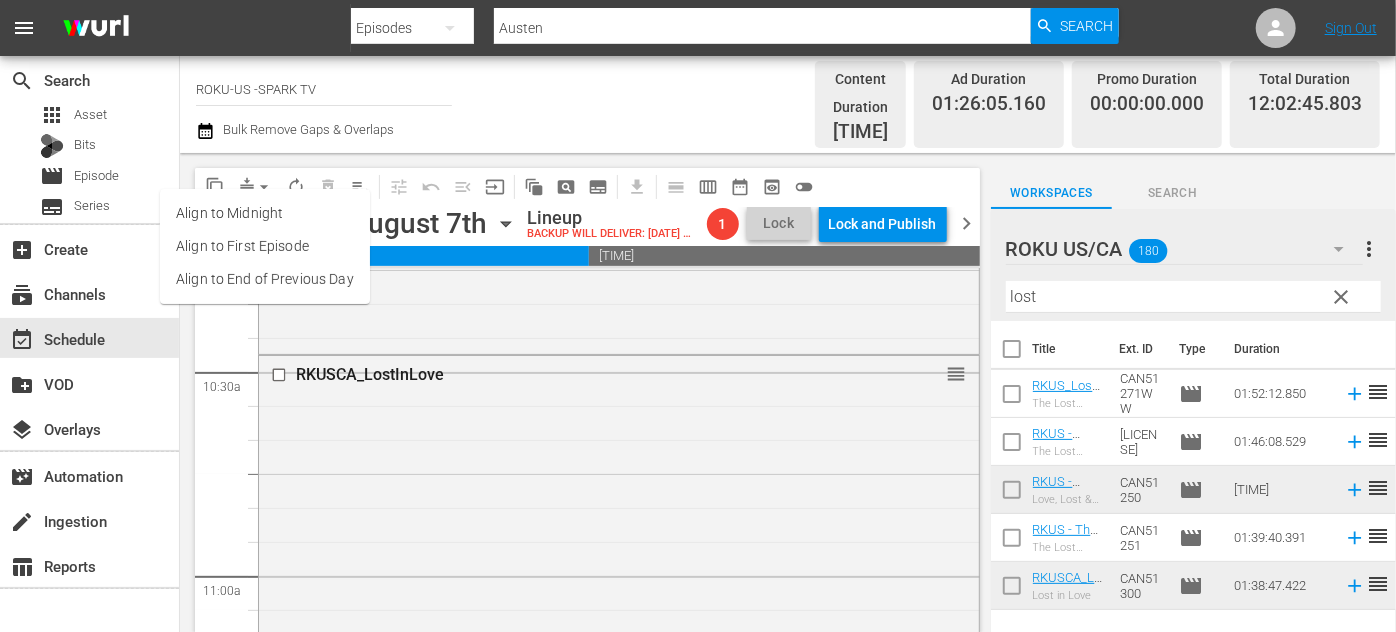 click on "Align to End of Previous Day" at bounding box center (265, 279) 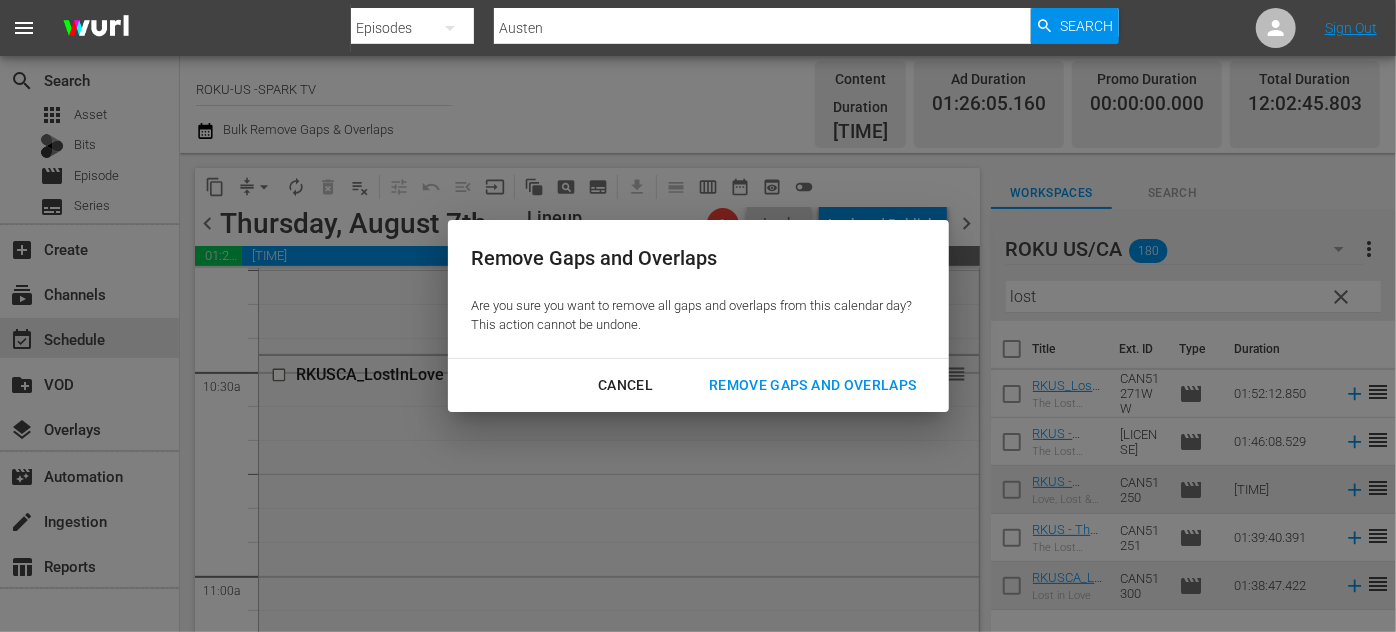 click on "Remove Gaps and Overlaps" at bounding box center (812, 385) 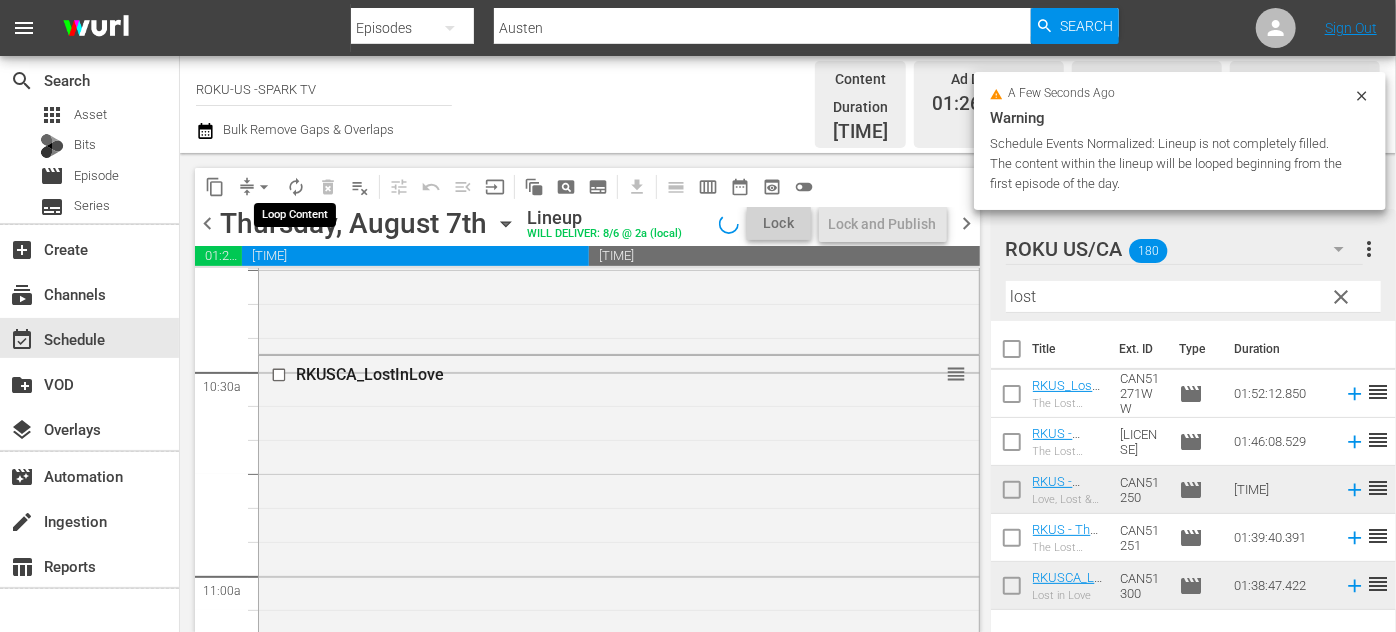 click on "autorenew_outlined" at bounding box center (296, 187) 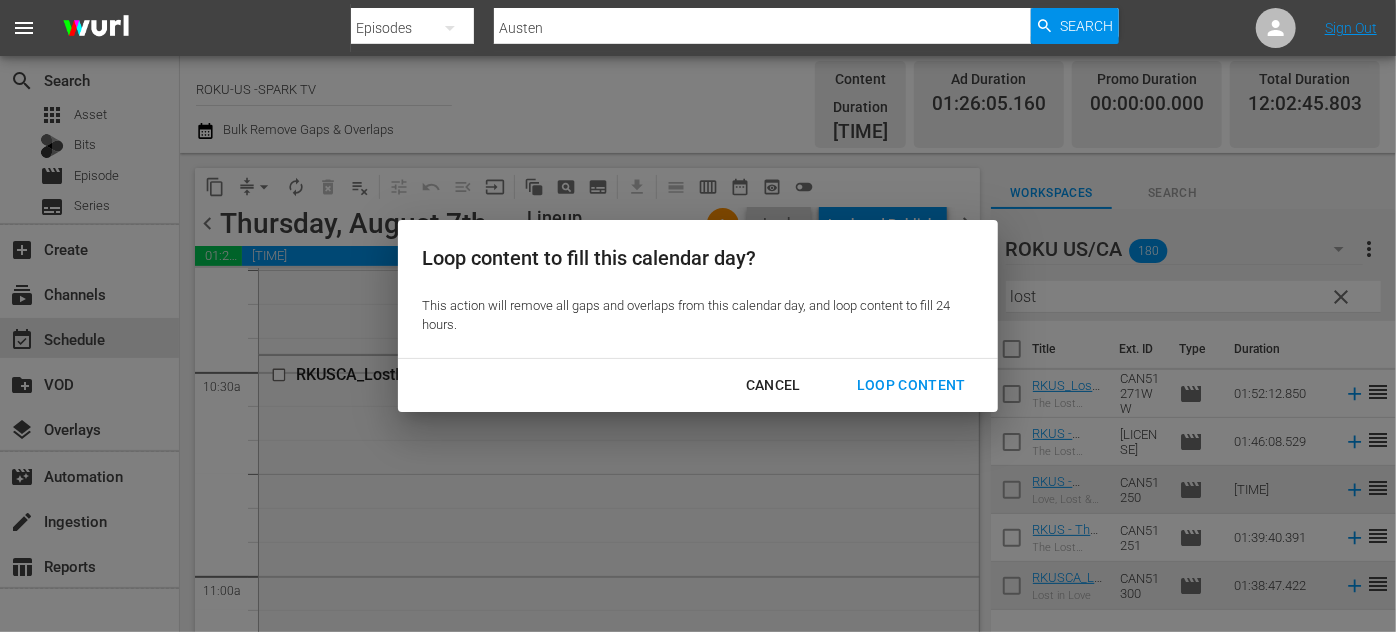click on "Loop Content" at bounding box center [911, 385] 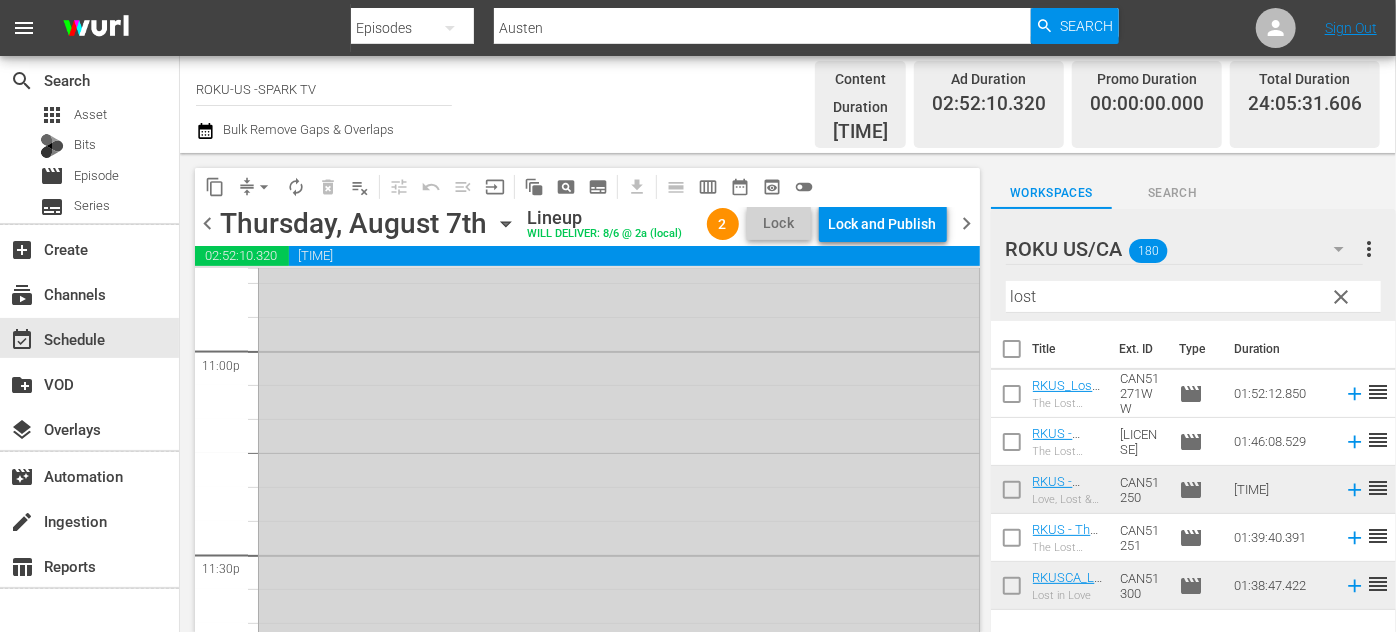 scroll, scrollTop: 9117, scrollLeft: 0, axis: vertical 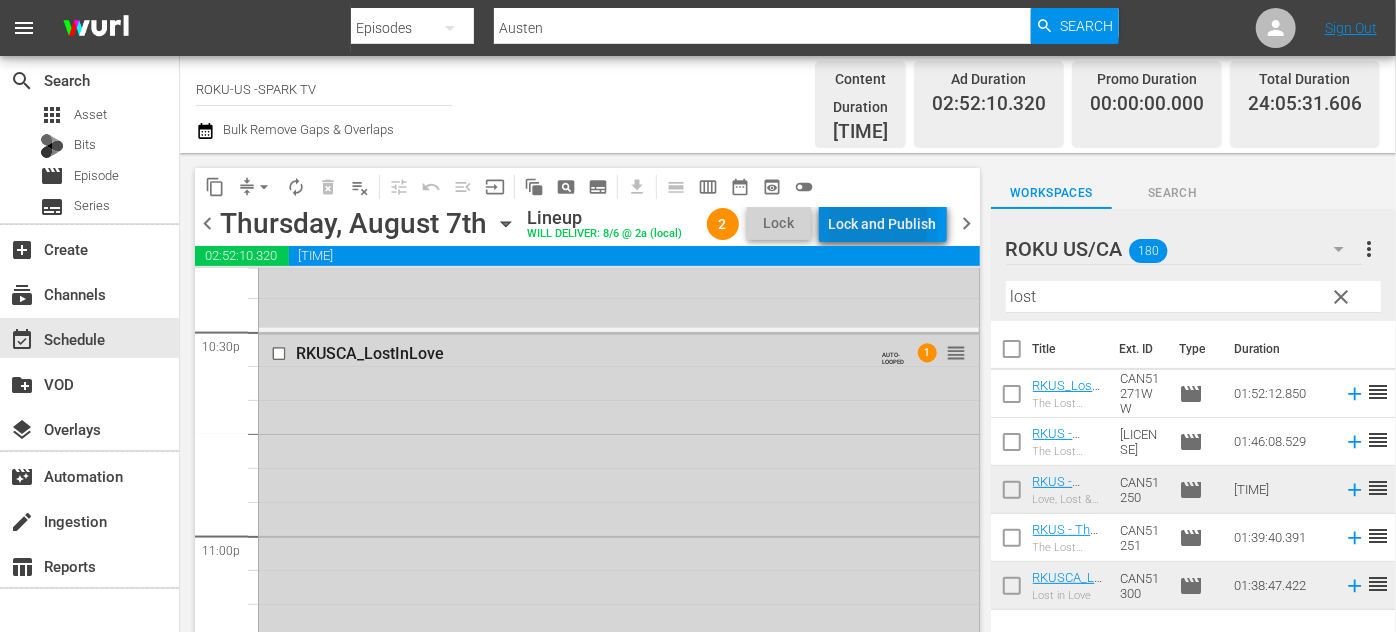 click on "Lock and Publish" at bounding box center [883, 224] 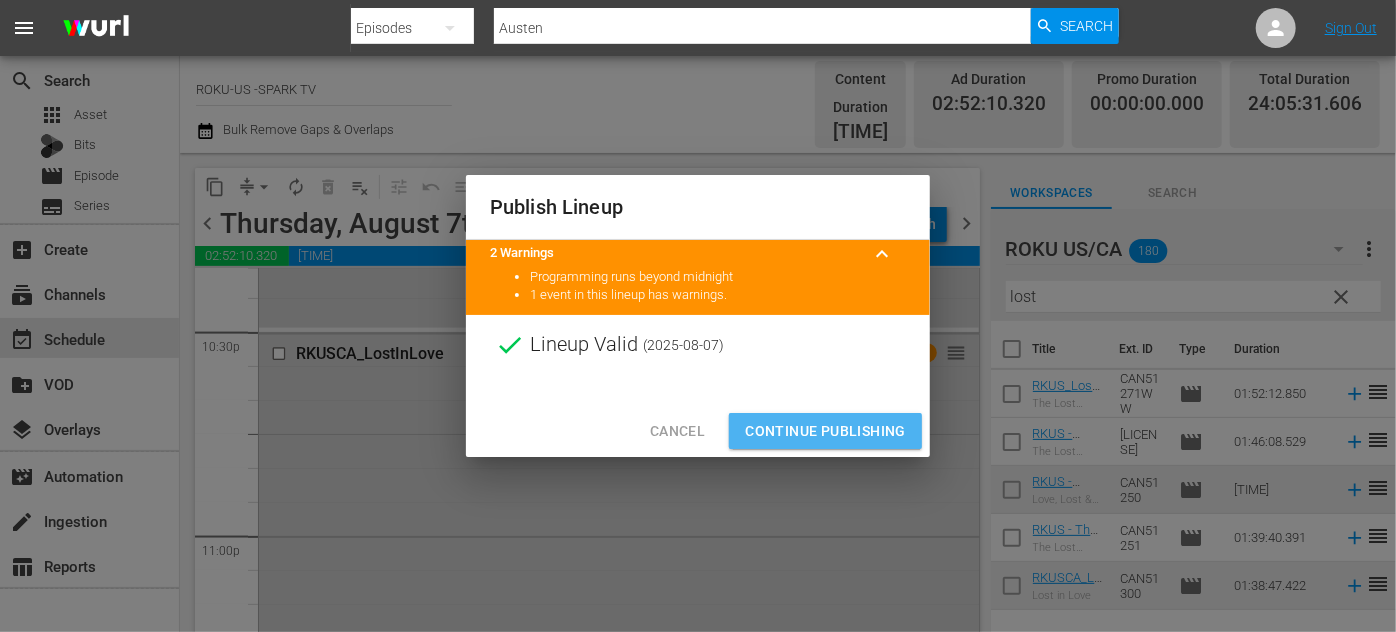 click on "Continue Publishing" at bounding box center [825, 431] 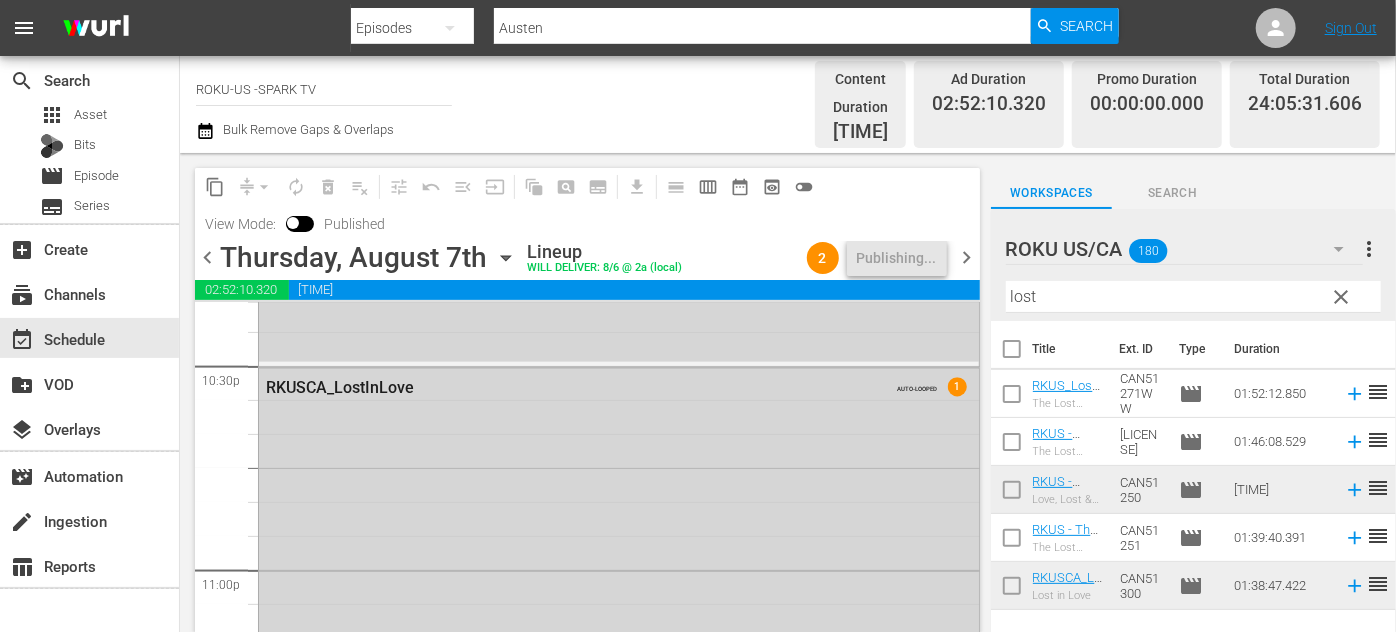 click 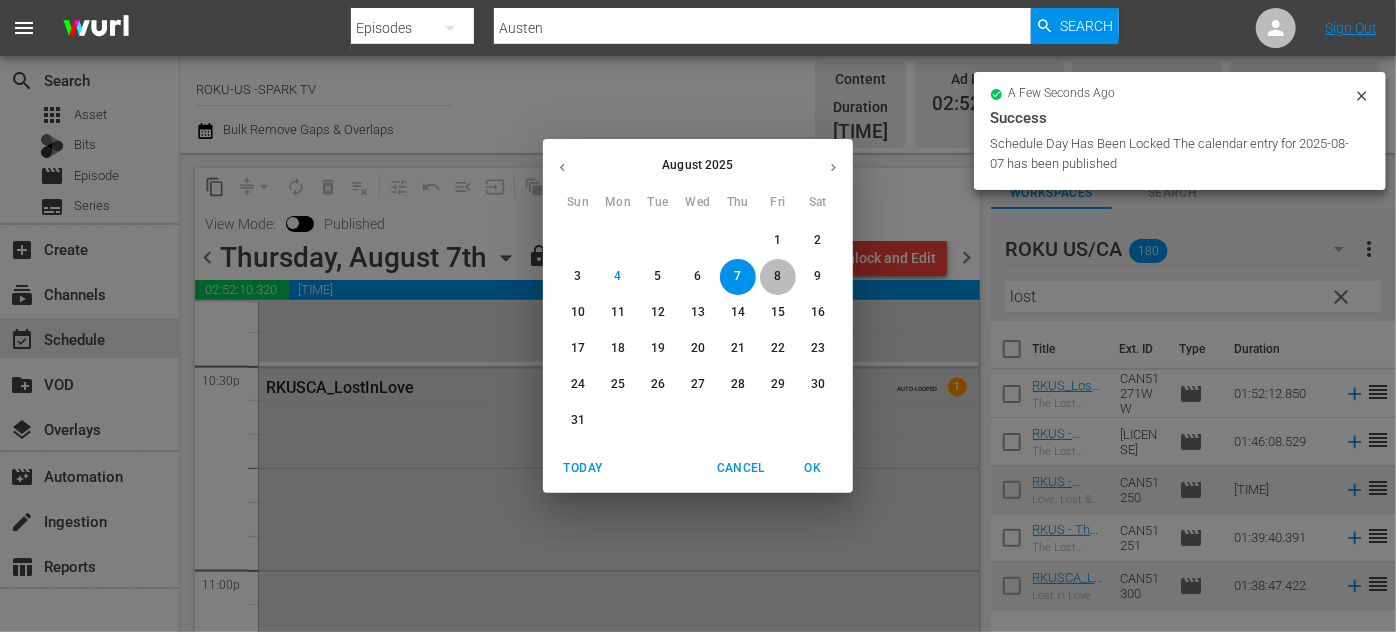 click on "8" at bounding box center [777, 276] 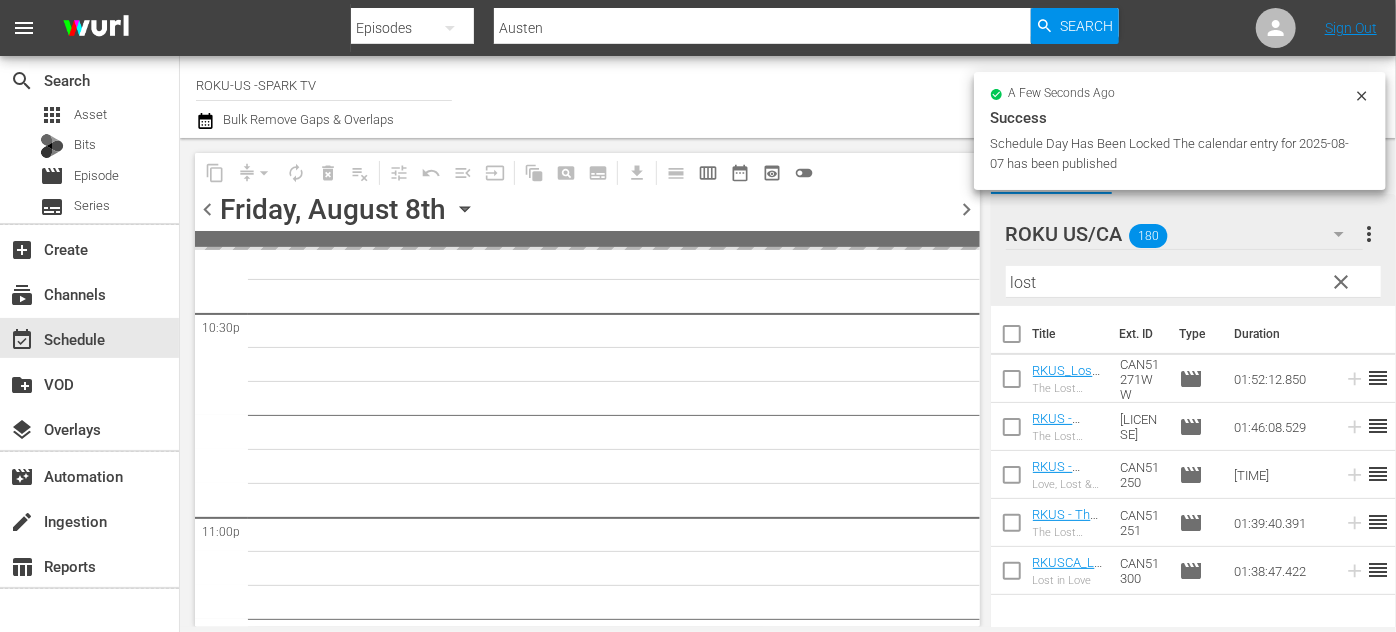 scroll, scrollTop: 9389, scrollLeft: 0, axis: vertical 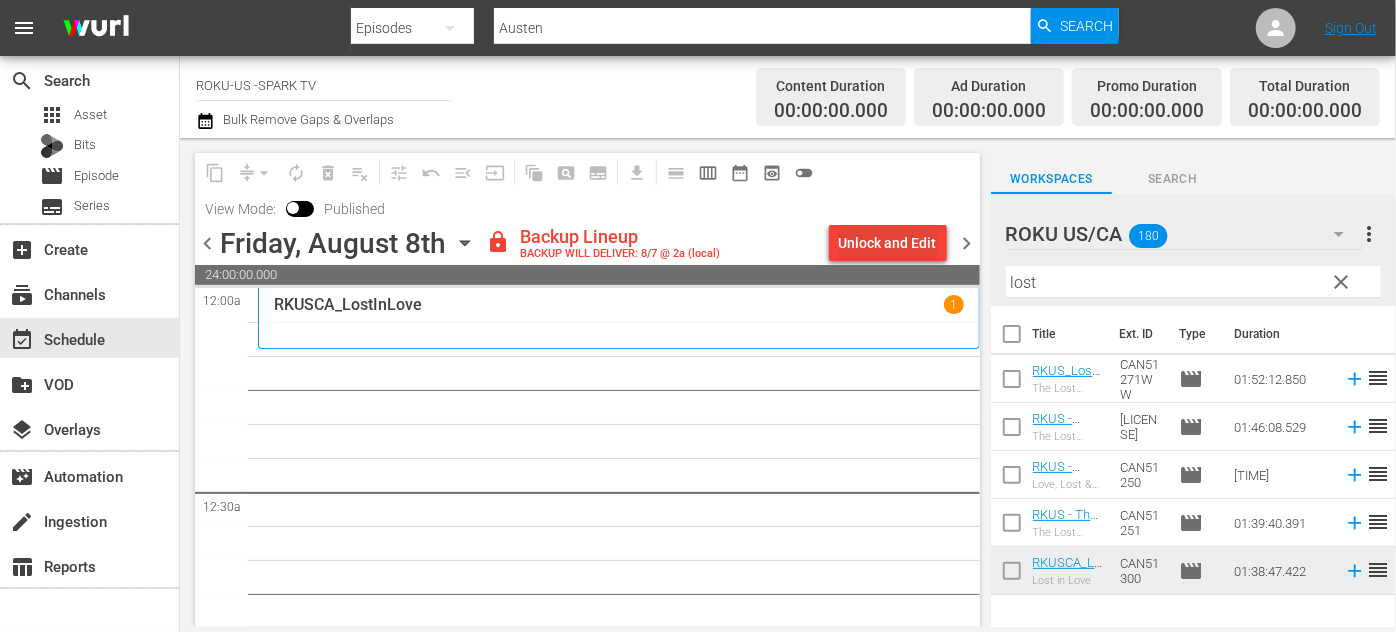 click on "Unlock and Edit" at bounding box center (888, 243) 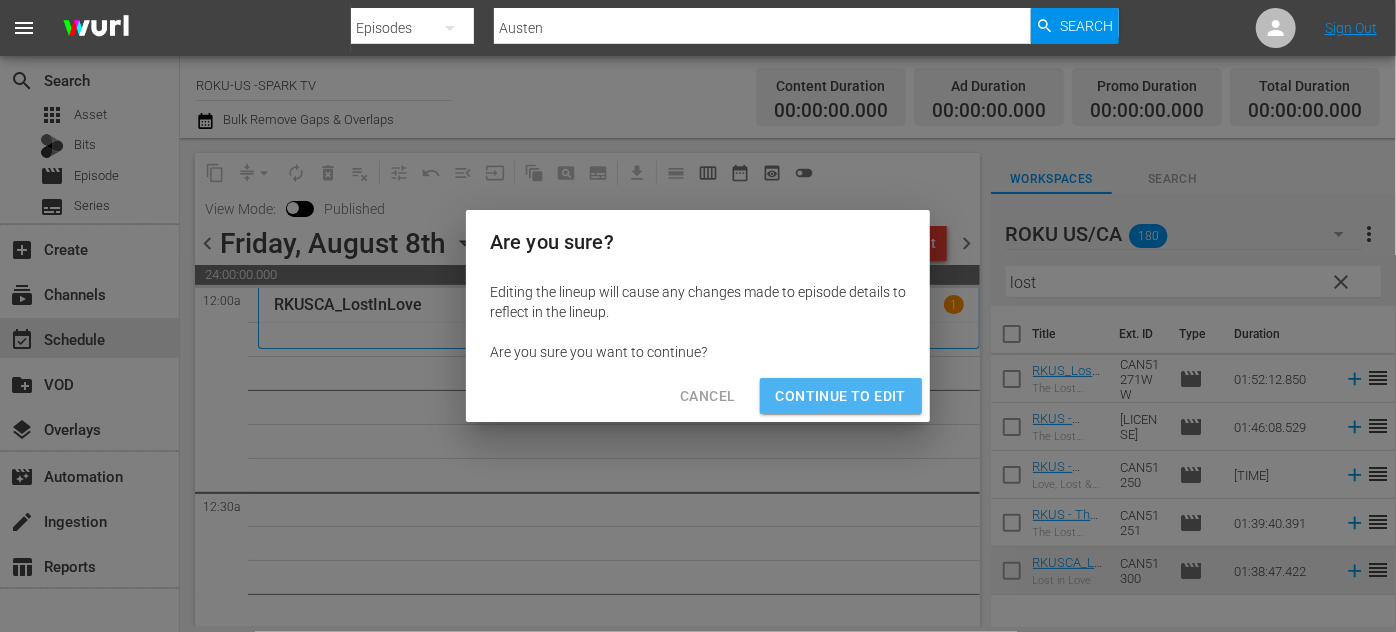 click on "Continue to Edit" at bounding box center [841, 396] 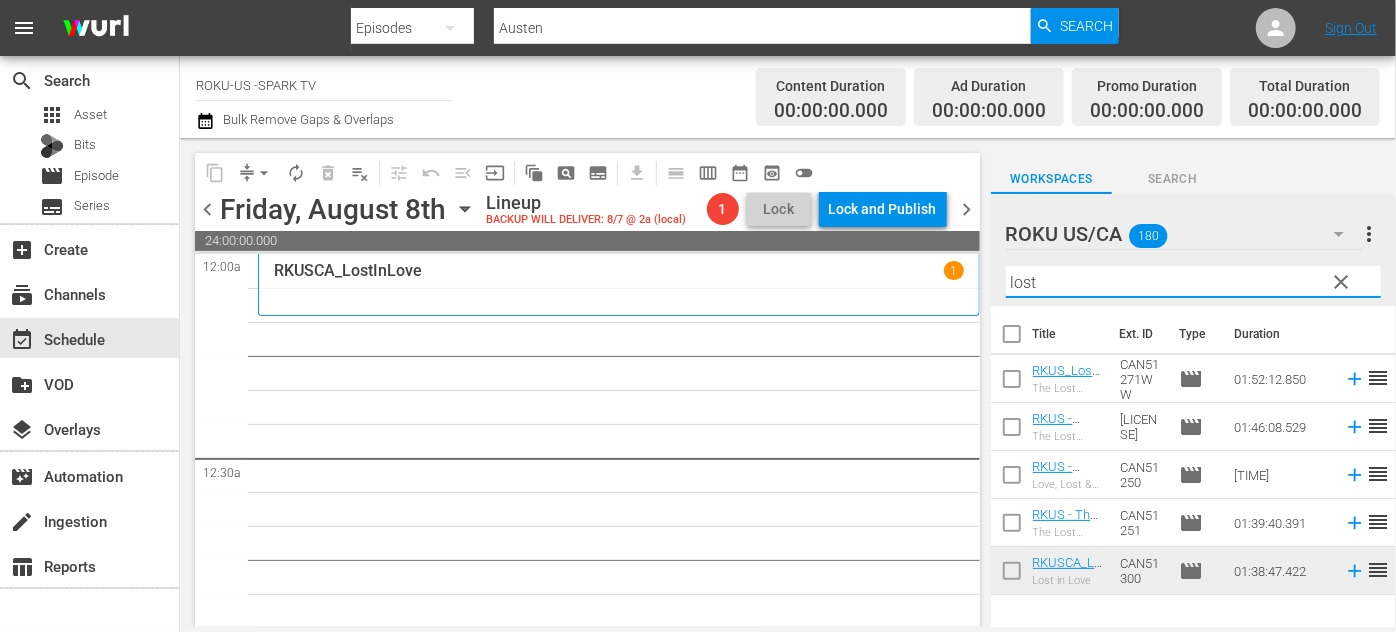 drag, startPoint x: 1088, startPoint y: 276, endPoint x: 1003, endPoint y: 280, distance: 85.09406 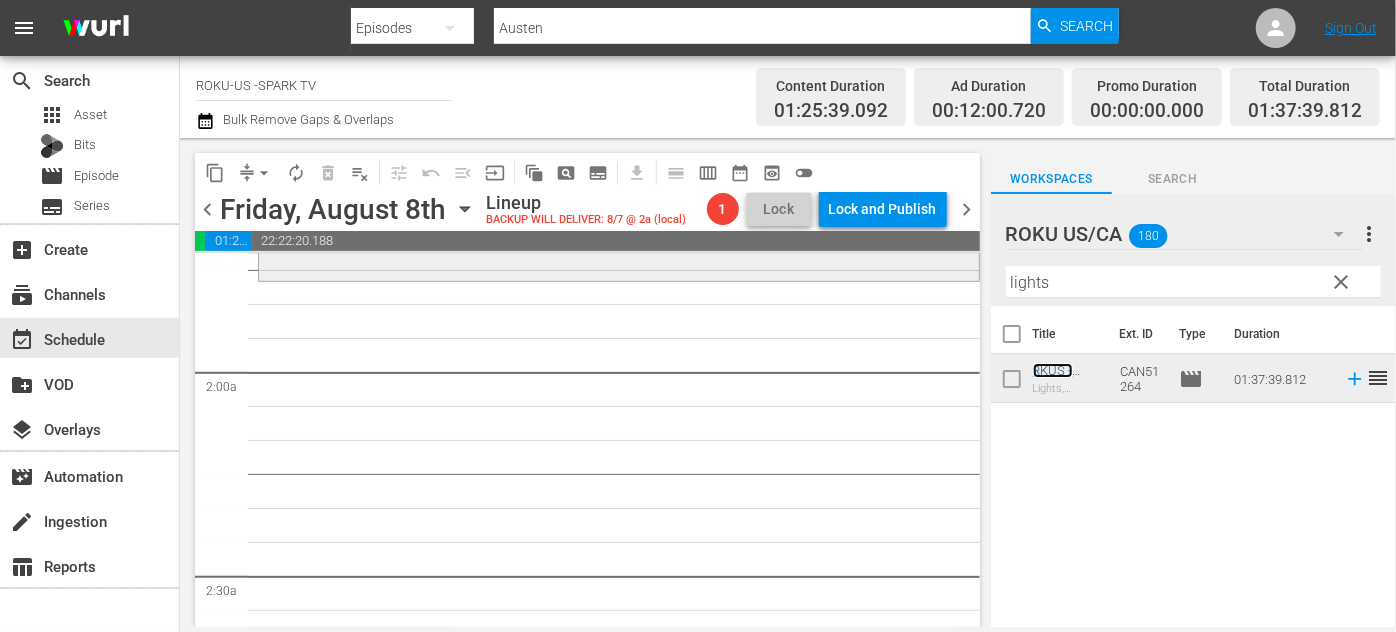 scroll, scrollTop: 636, scrollLeft: 0, axis: vertical 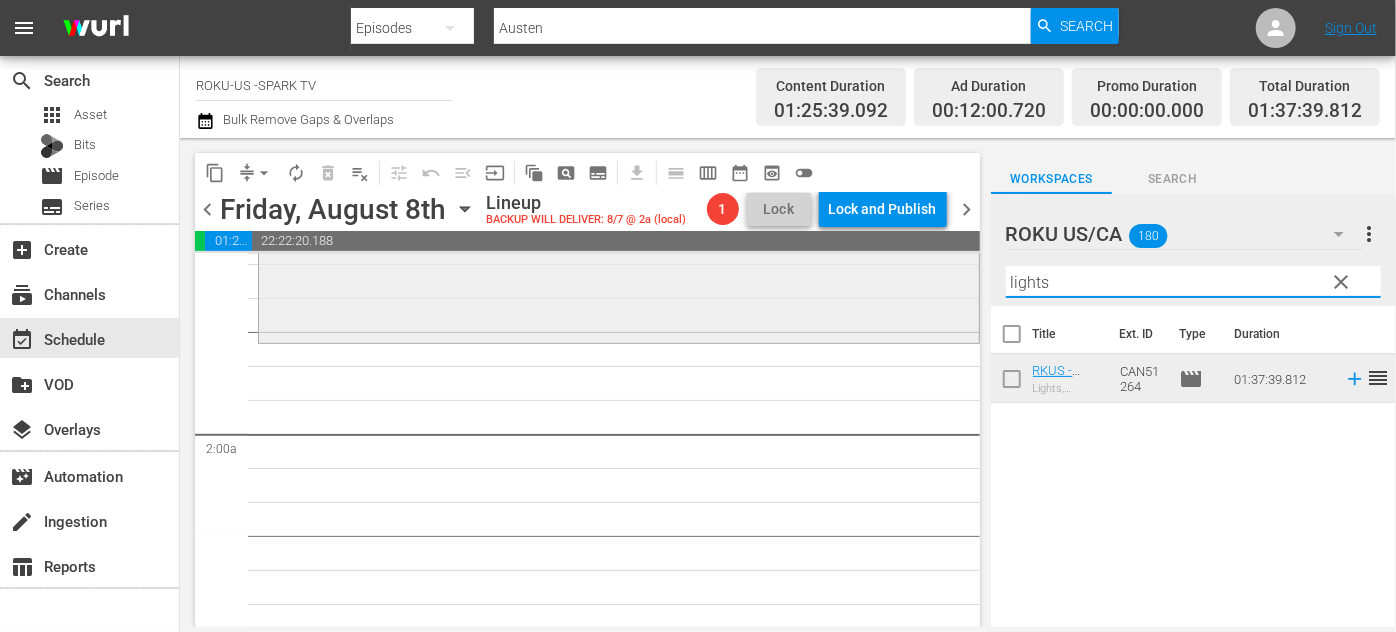 drag, startPoint x: 1090, startPoint y: 274, endPoint x: 900, endPoint y: 280, distance: 190.09471 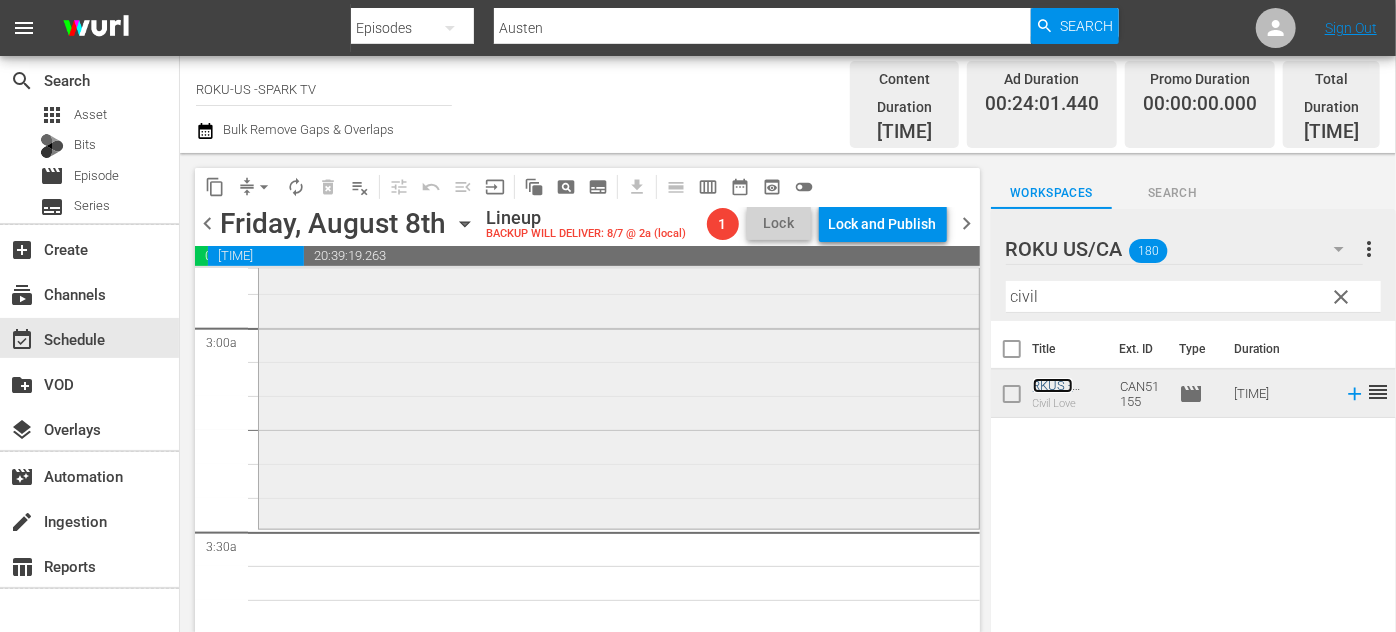 scroll, scrollTop: 1272, scrollLeft: 0, axis: vertical 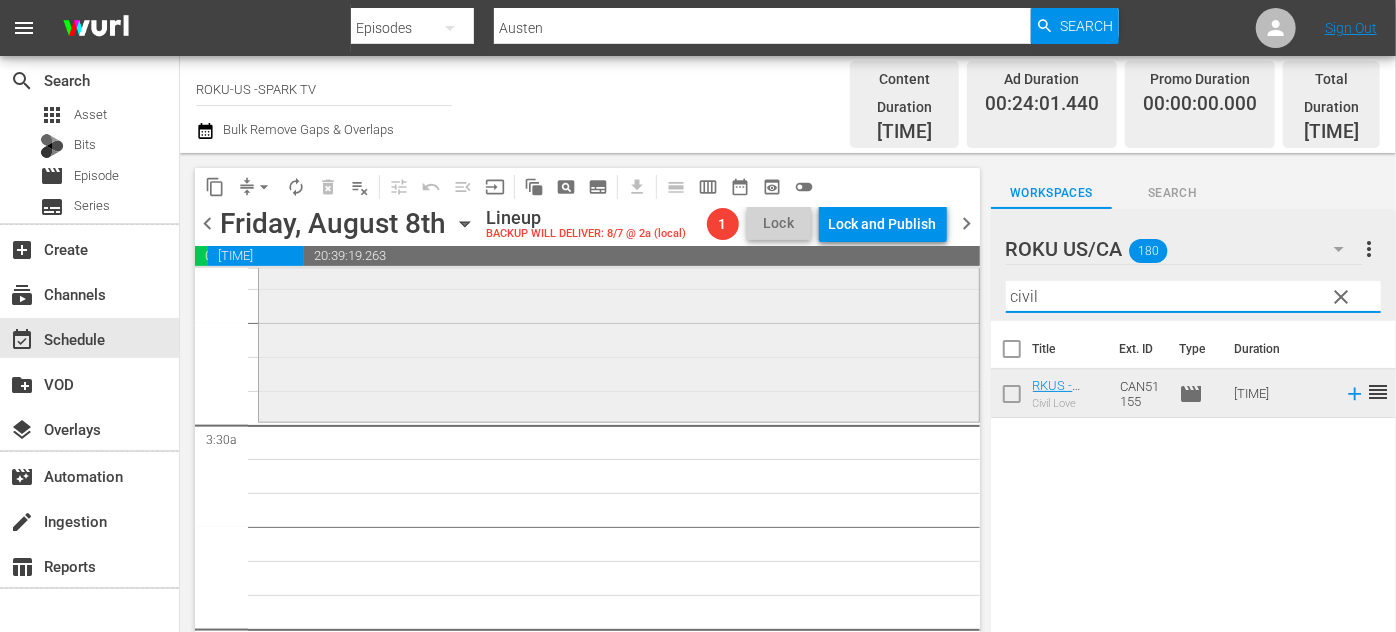 drag, startPoint x: 1085, startPoint y: 281, endPoint x: 899, endPoint y: 268, distance: 186.45375 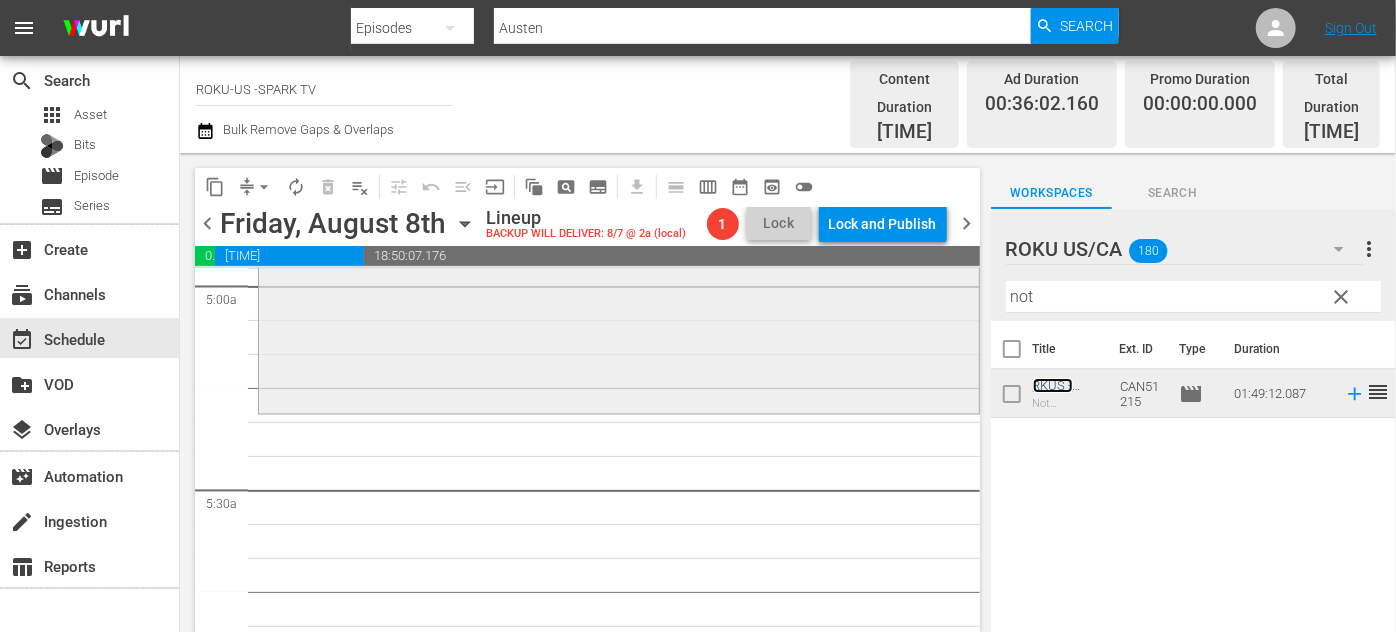 scroll, scrollTop: 2090, scrollLeft: 0, axis: vertical 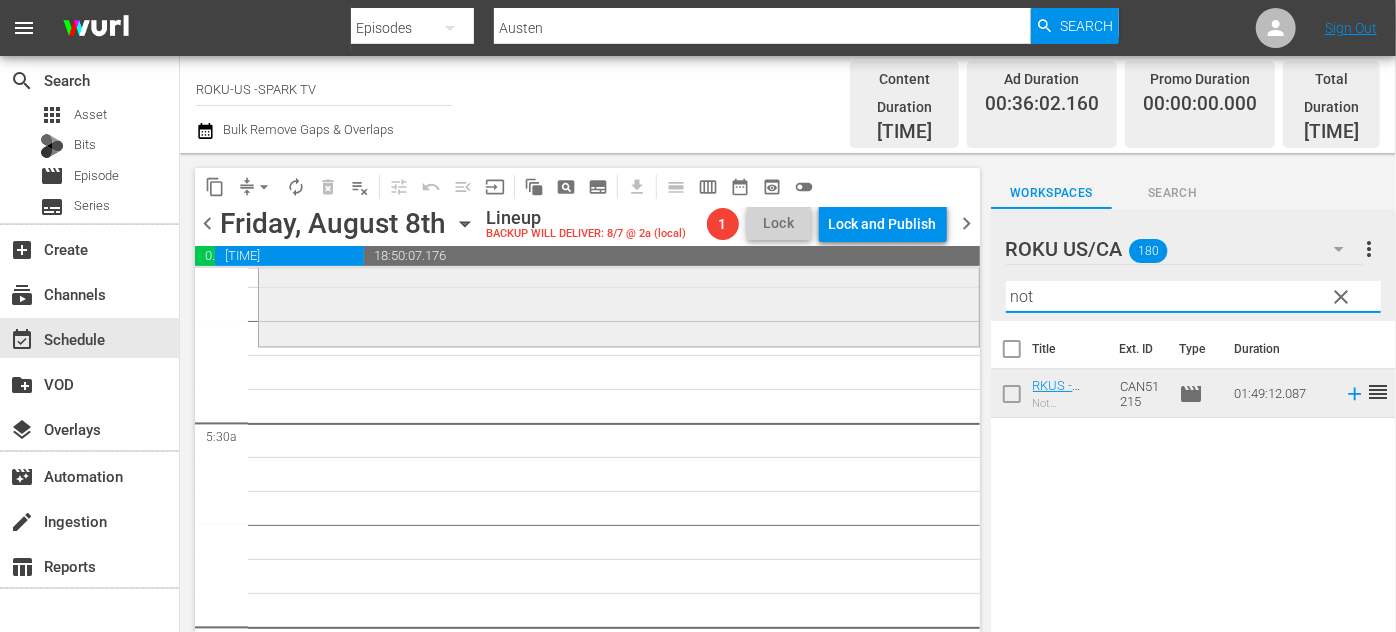 drag, startPoint x: 1088, startPoint y: 280, endPoint x: 839, endPoint y: 279, distance: 249.00201 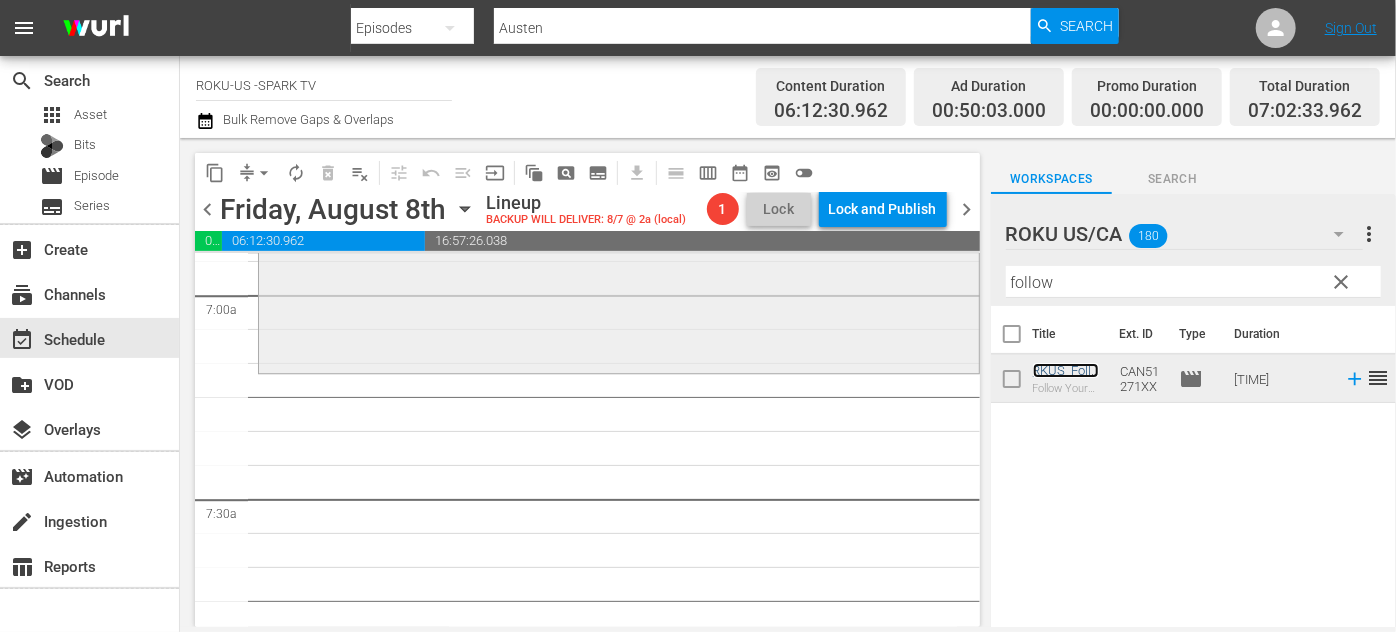 scroll, scrollTop: 2818, scrollLeft: 0, axis: vertical 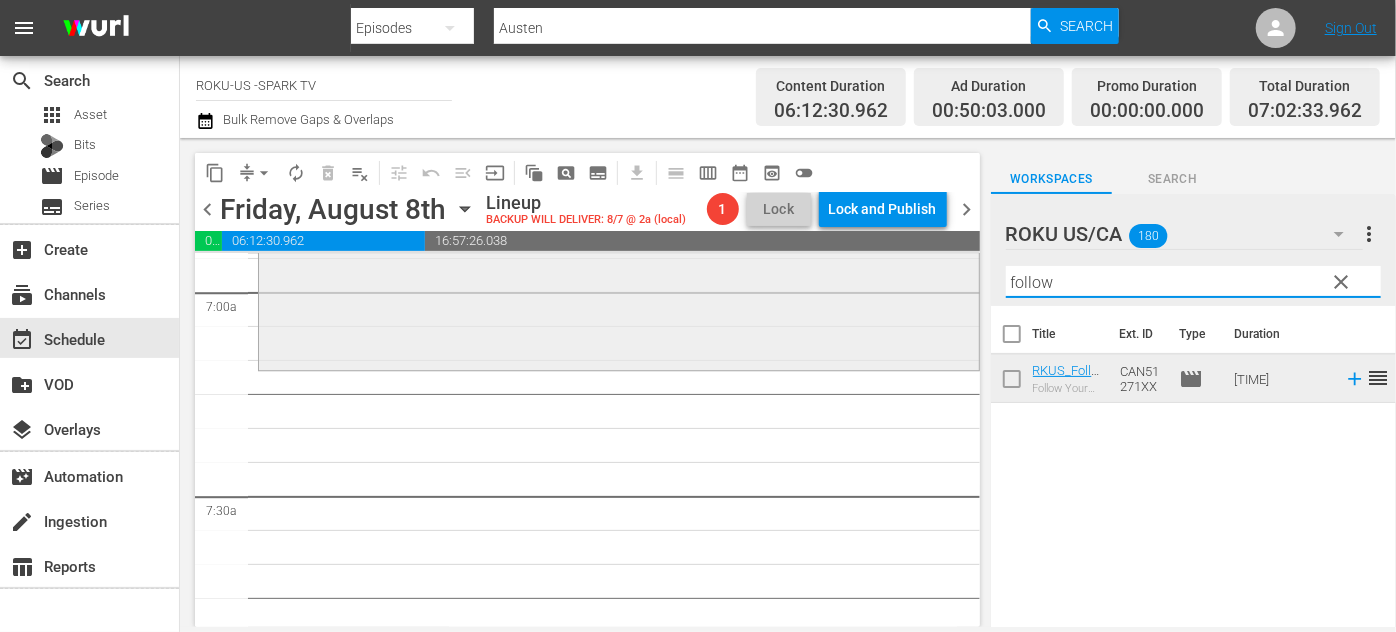 drag, startPoint x: 1089, startPoint y: 280, endPoint x: 928, endPoint y: 277, distance: 161.02795 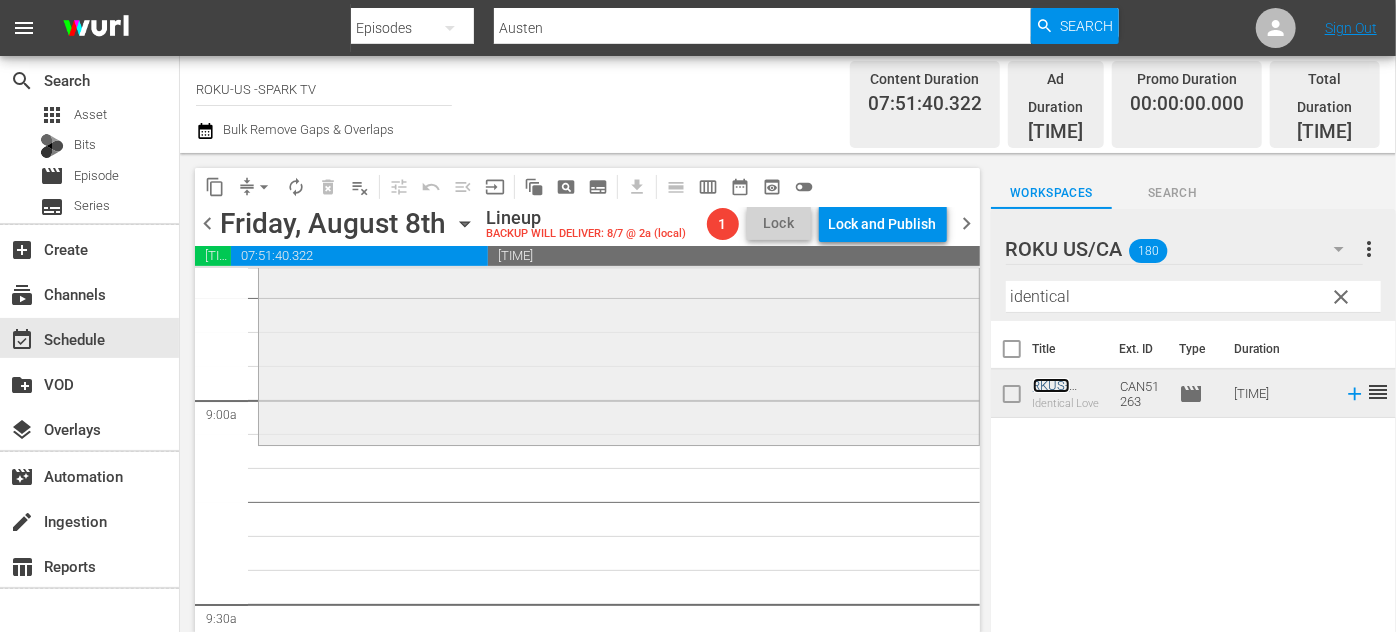 scroll, scrollTop: 3545, scrollLeft: 0, axis: vertical 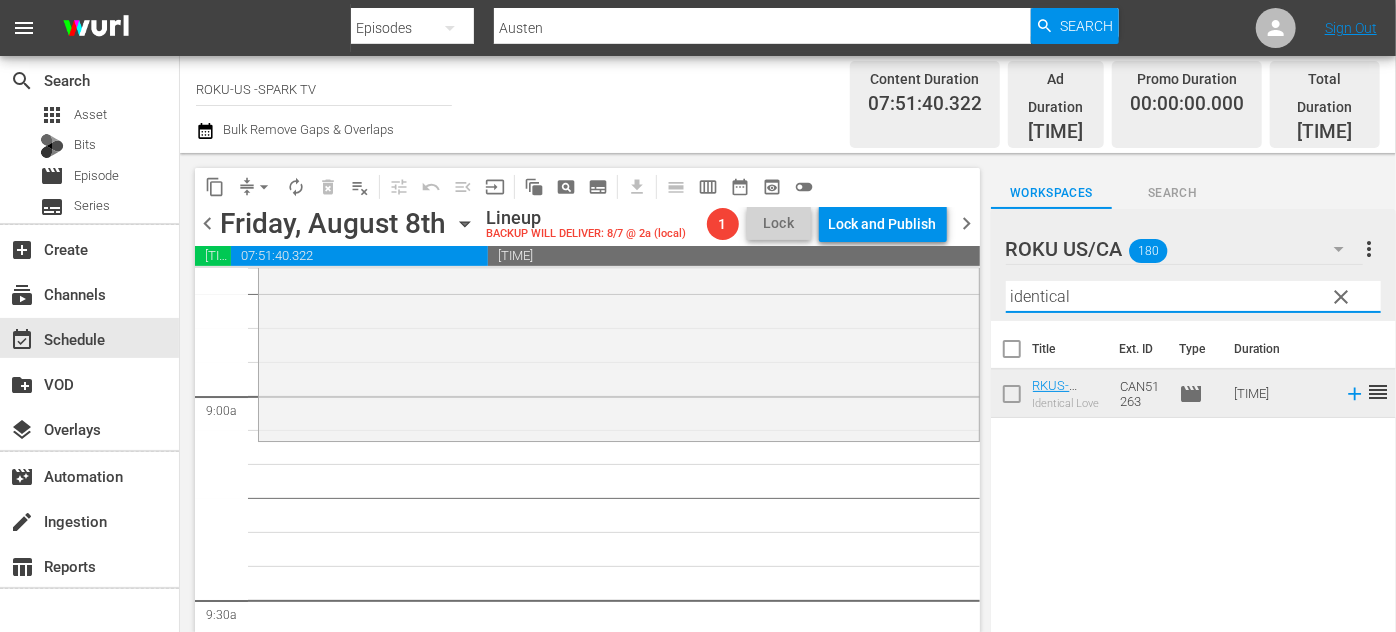 drag, startPoint x: 1130, startPoint y: 279, endPoint x: 970, endPoint y: 302, distance: 161.64467 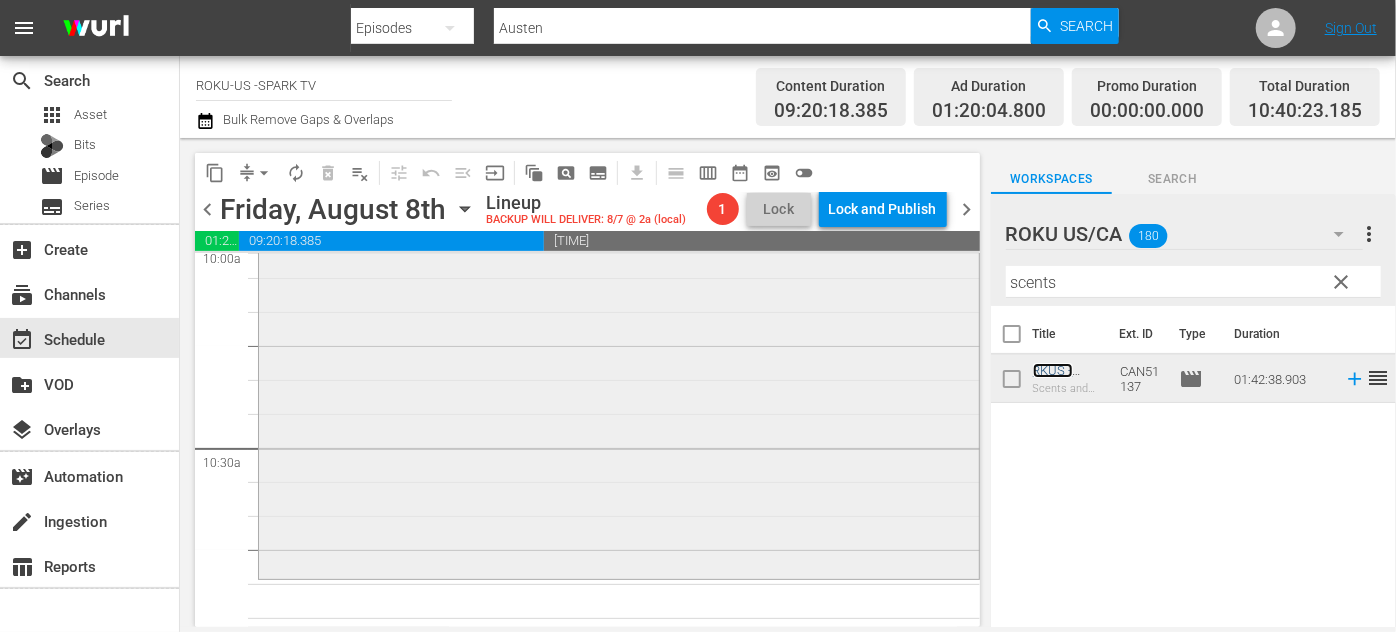 scroll, scrollTop: 4363, scrollLeft: 0, axis: vertical 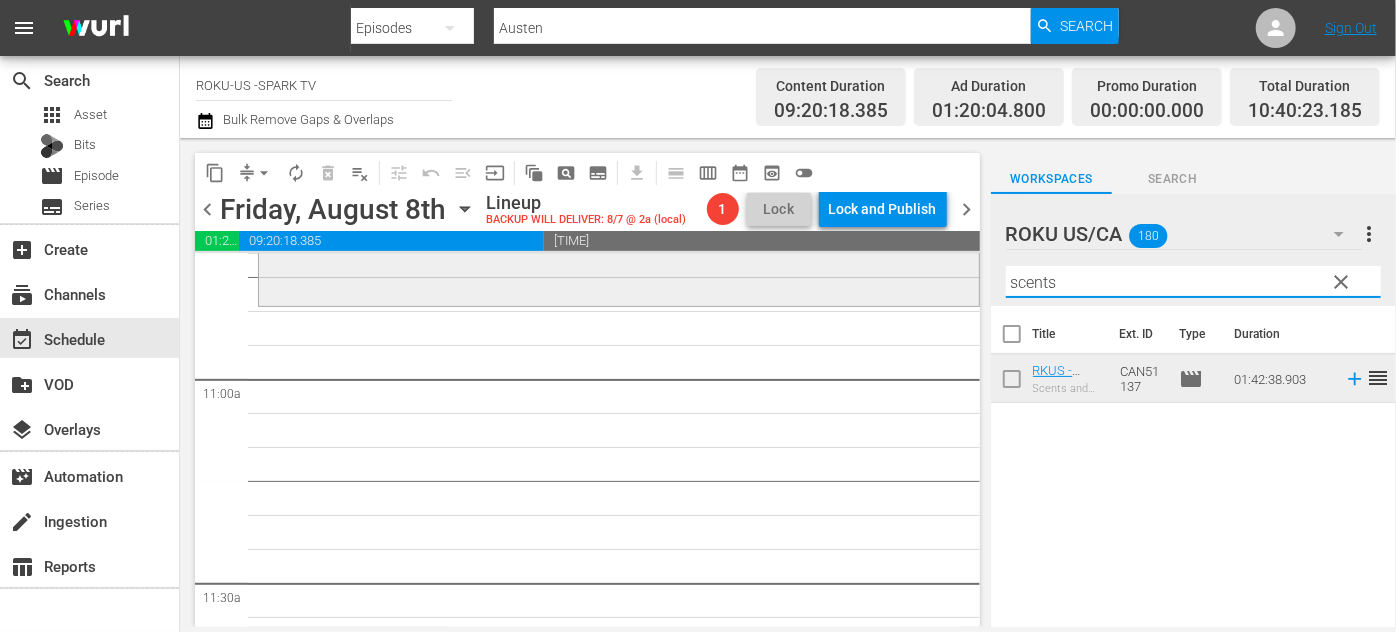 drag, startPoint x: 1066, startPoint y: 276, endPoint x: 927, endPoint y: 282, distance: 139.12944 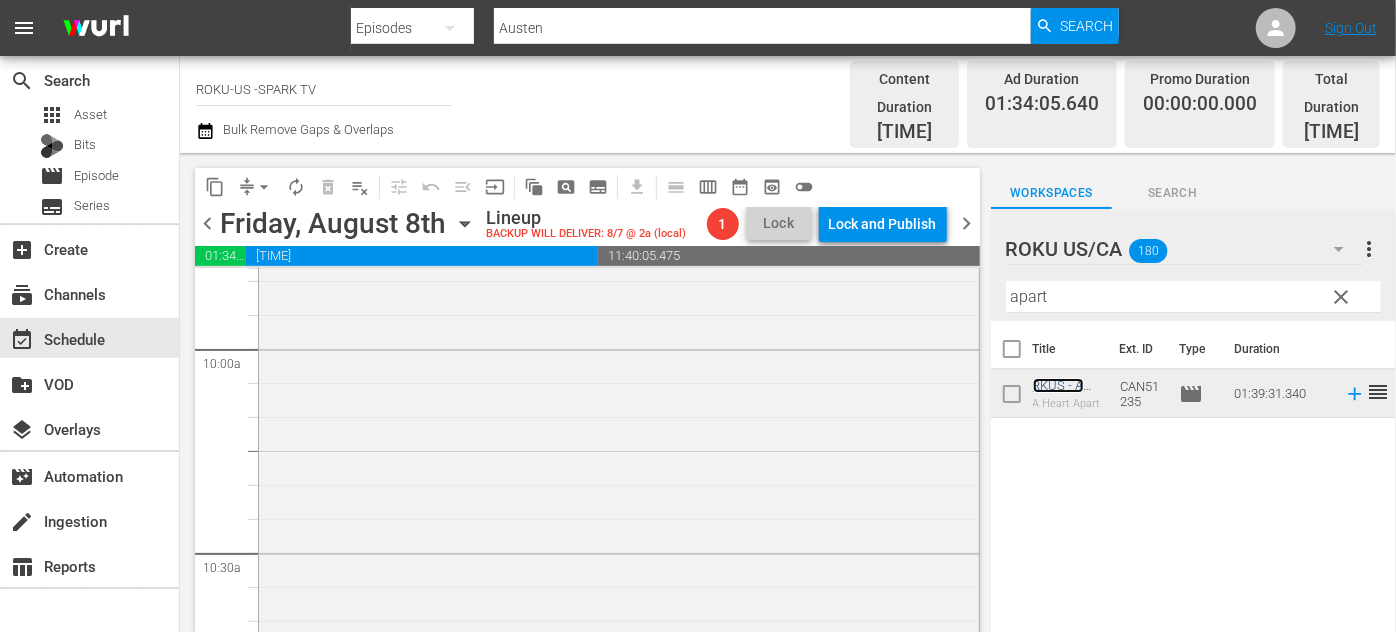 scroll, scrollTop: 4272, scrollLeft: 0, axis: vertical 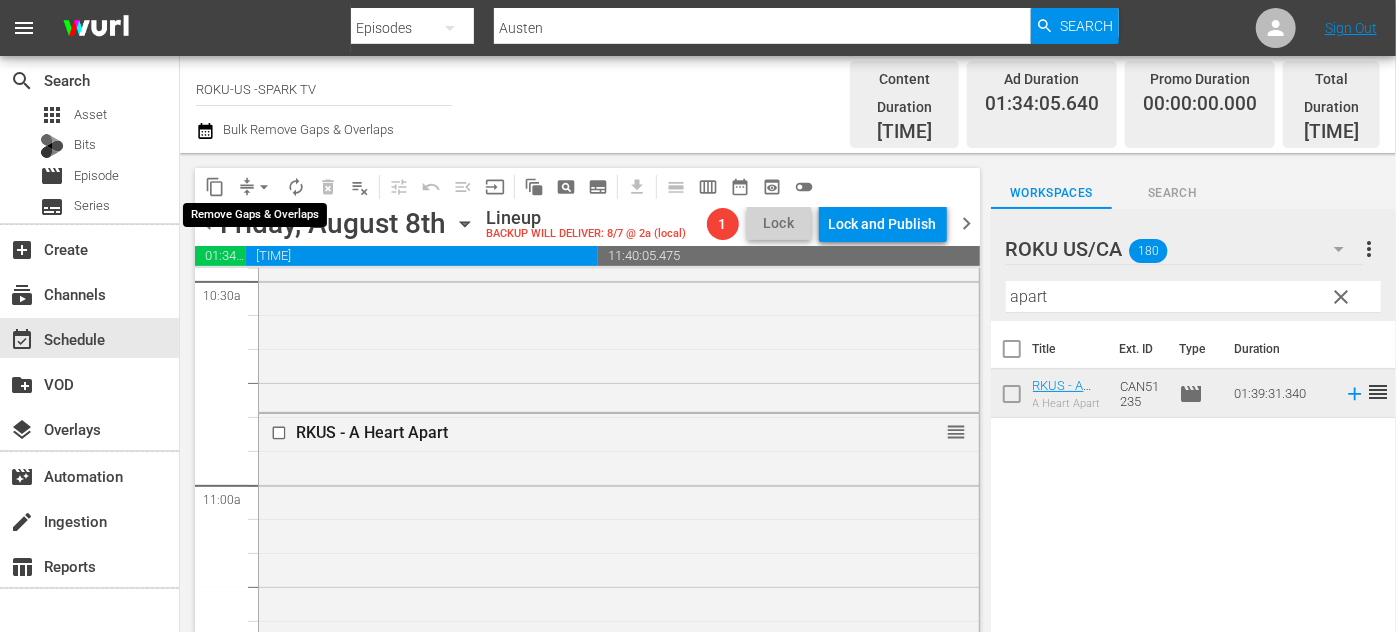 click on "arrow_drop_down" at bounding box center (264, 187) 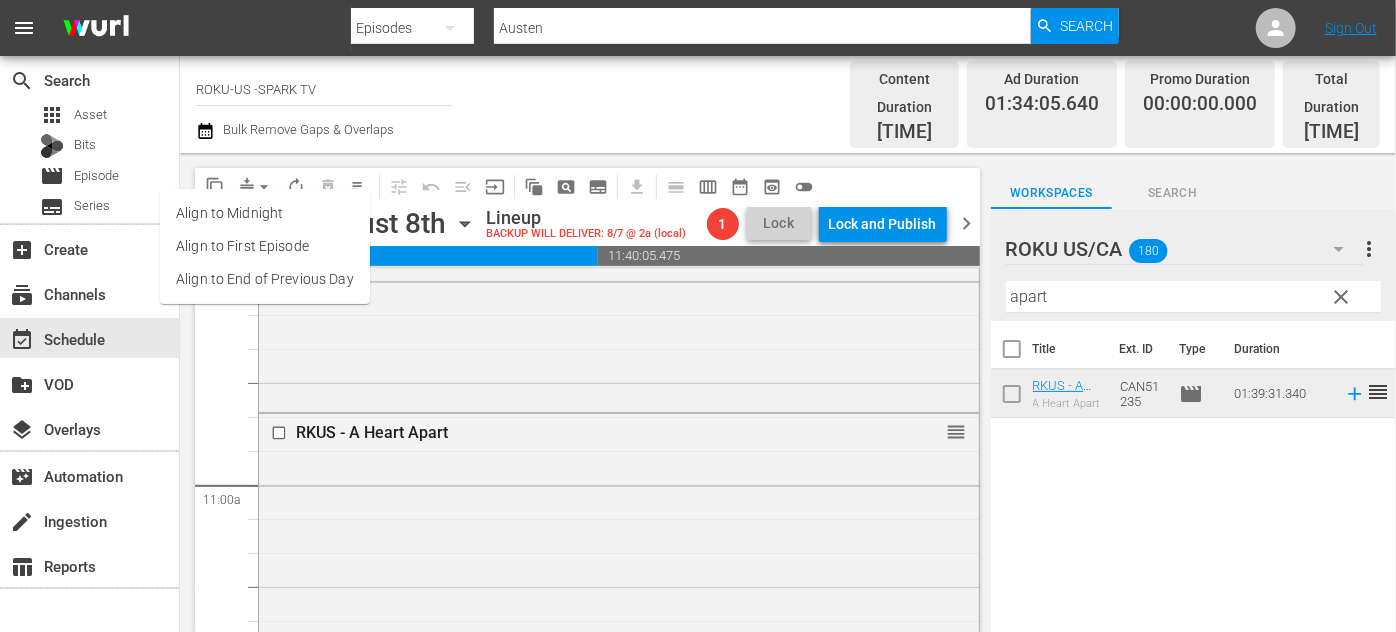 click on "Align to End of Previous Day" at bounding box center (265, 279) 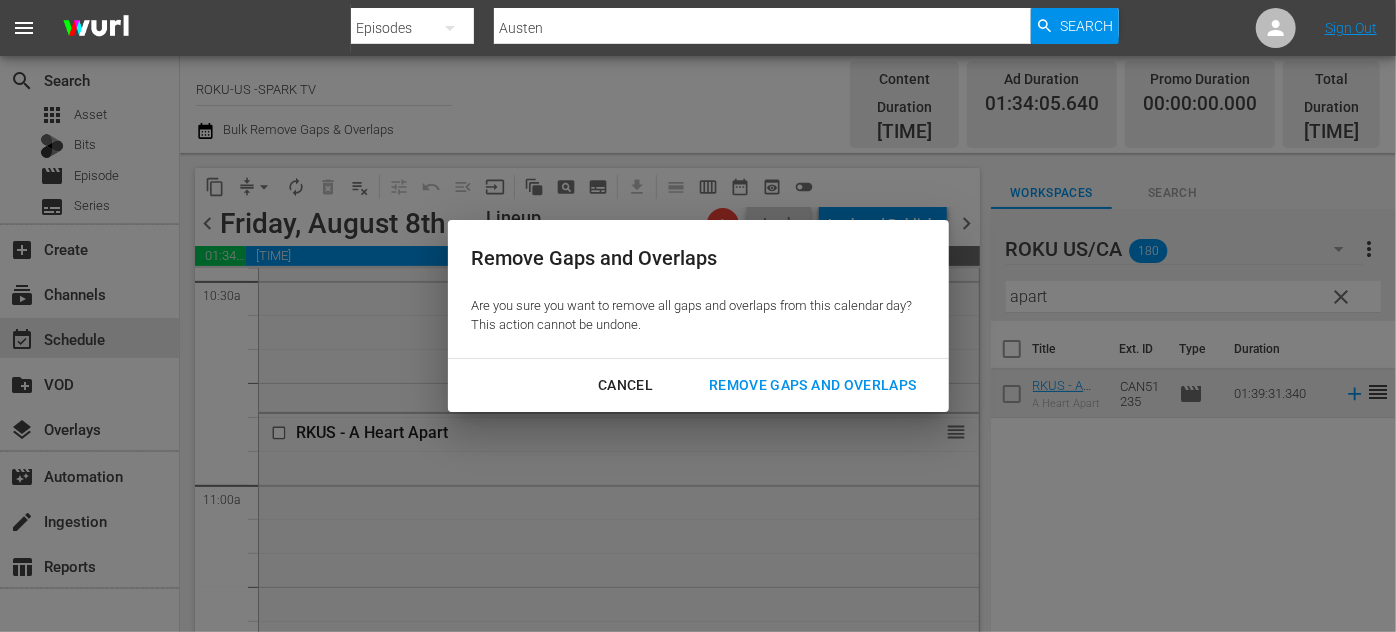click on "Remove Gaps and Overlaps" at bounding box center [812, 385] 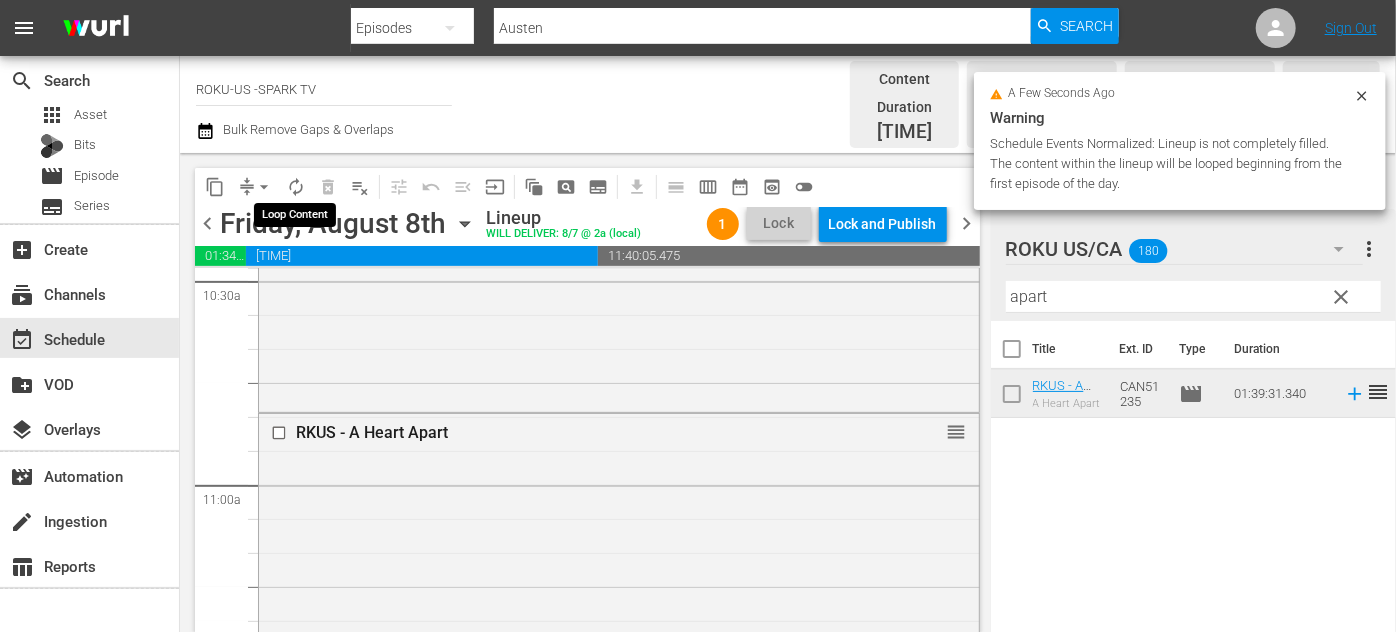 click on "autorenew_outlined" at bounding box center [296, 187] 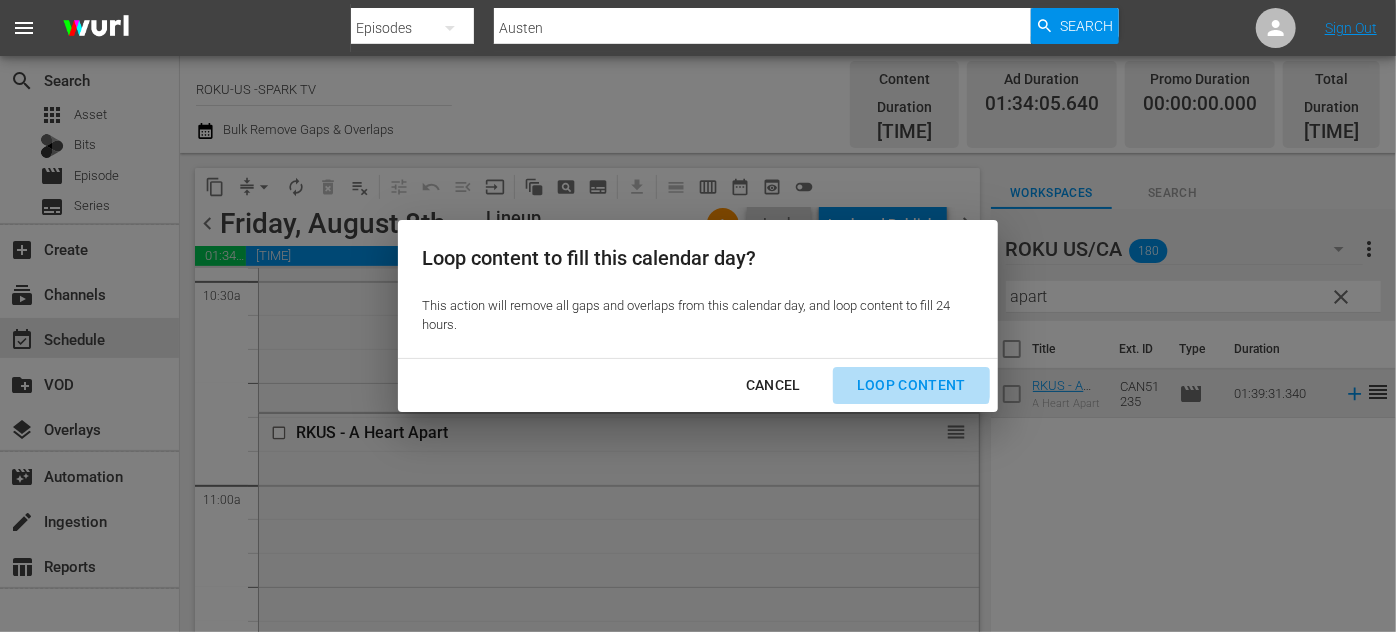 click on "Loop Content" at bounding box center [911, 385] 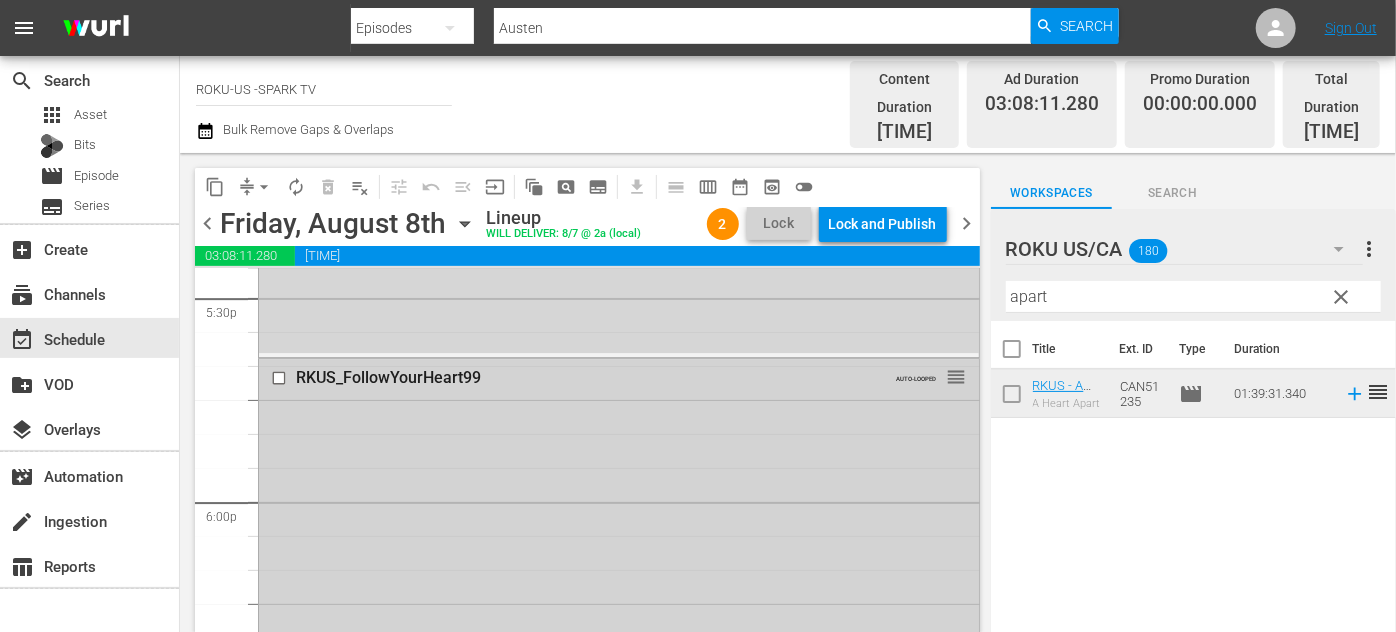 scroll, scrollTop: 7090, scrollLeft: 0, axis: vertical 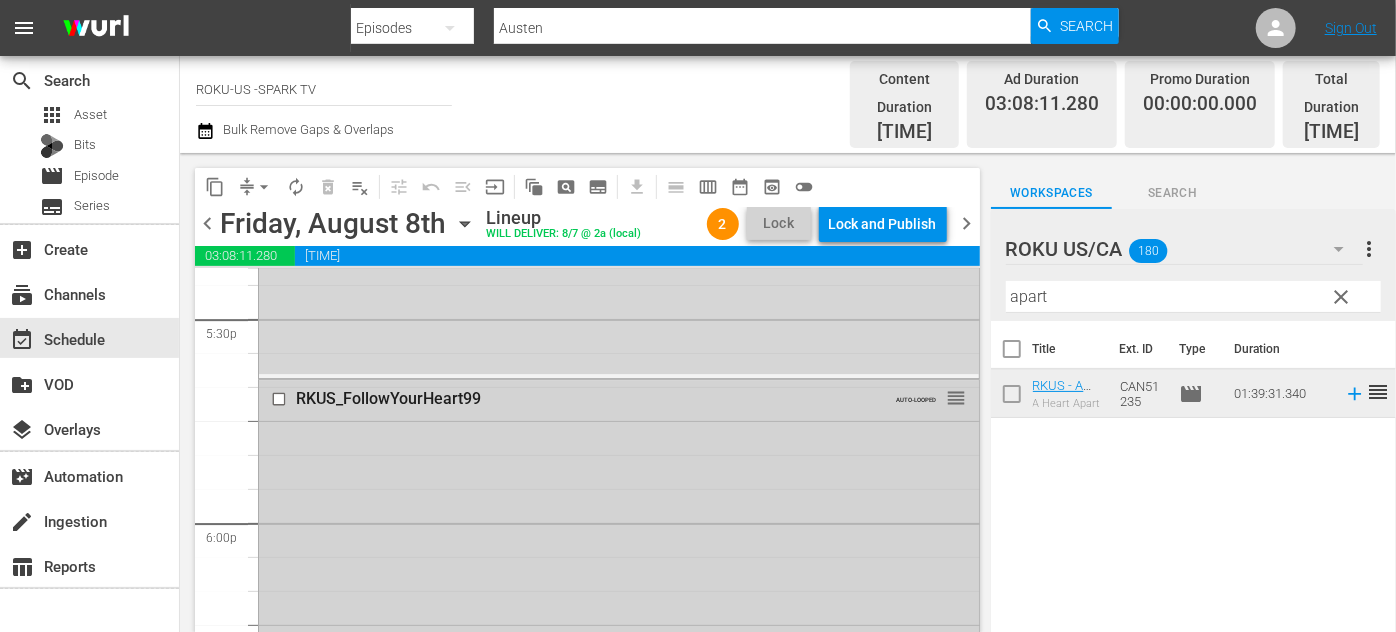 click at bounding box center (281, 399) 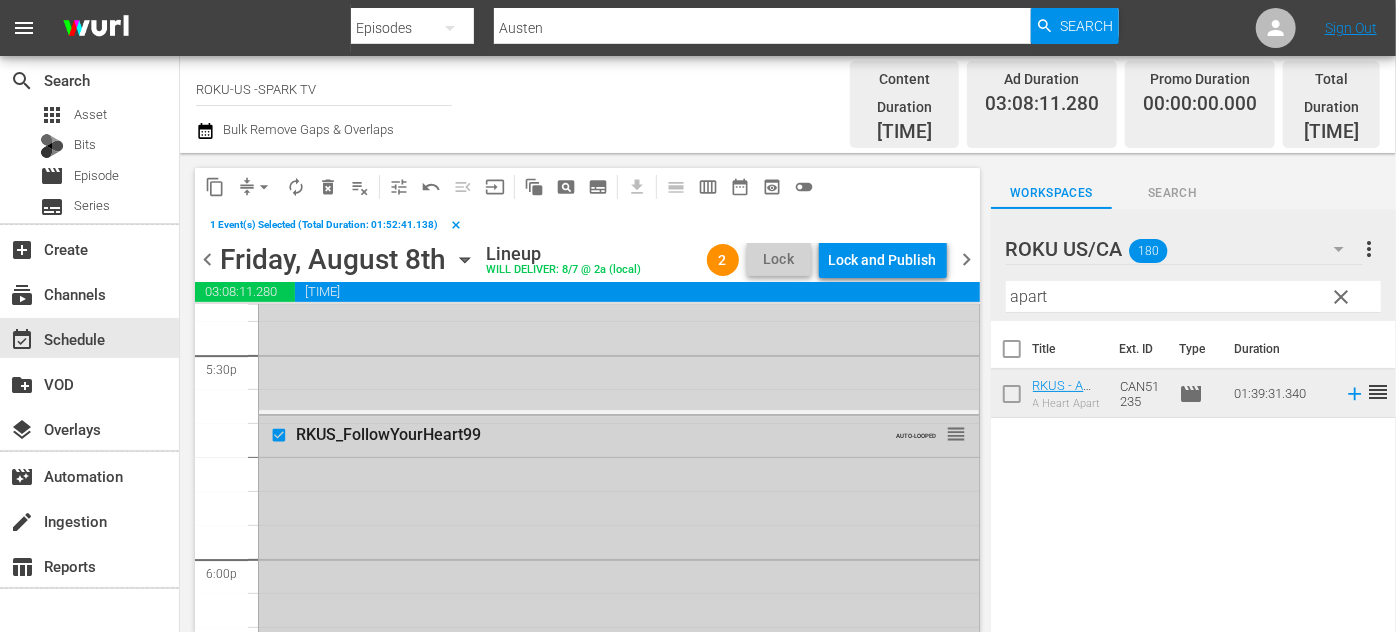 click on "RKUS_FollowYourHeart99 AUTO-LOOPED reorder" at bounding box center [619, 435] 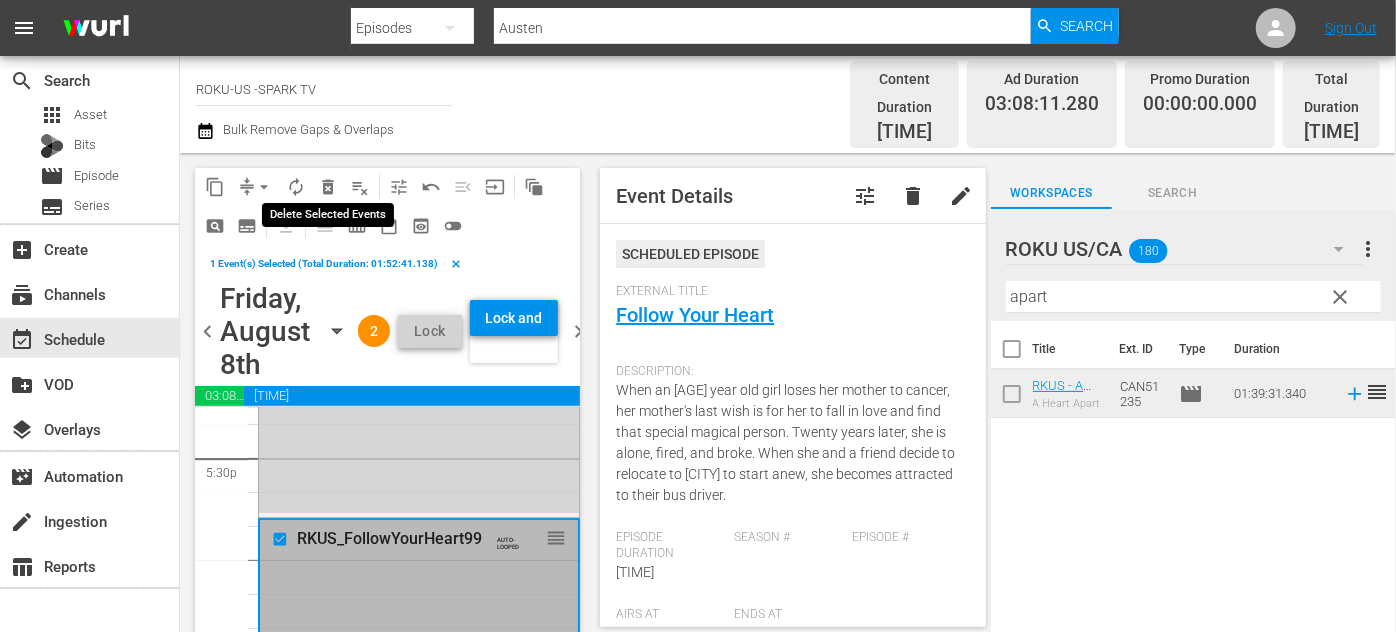 click on "delete_forever_outlined" at bounding box center (328, 187) 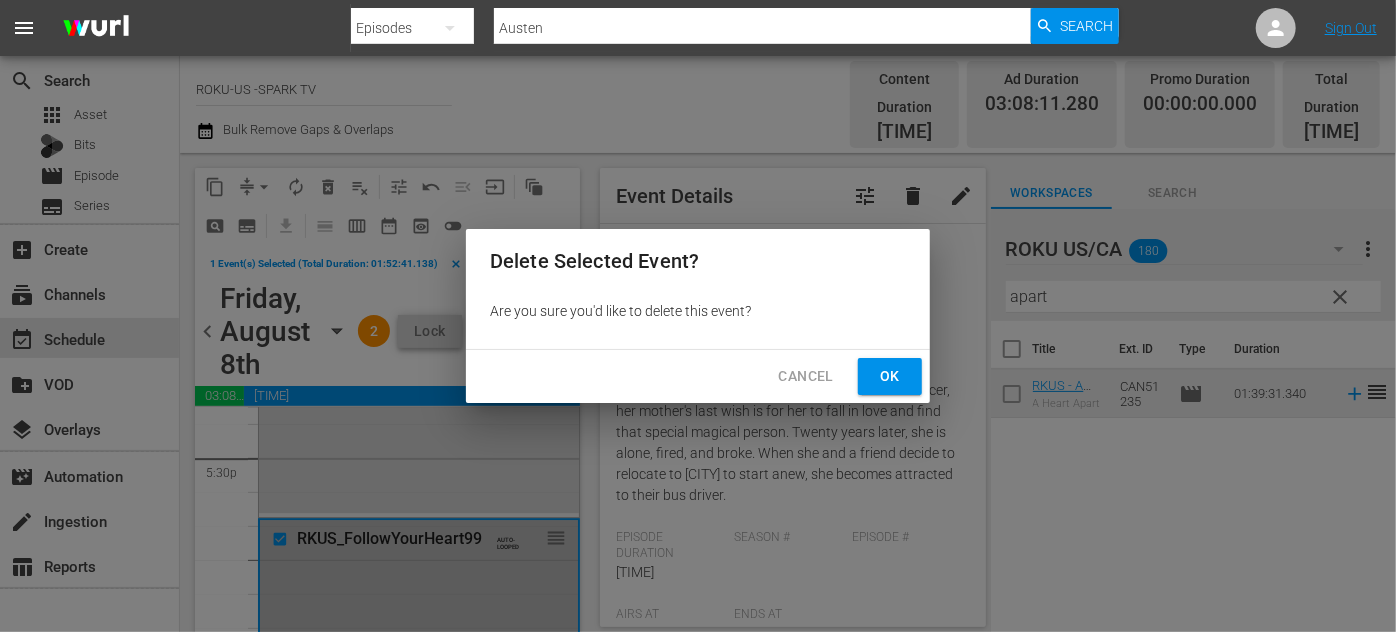 click on "Ok" at bounding box center (890, 376) 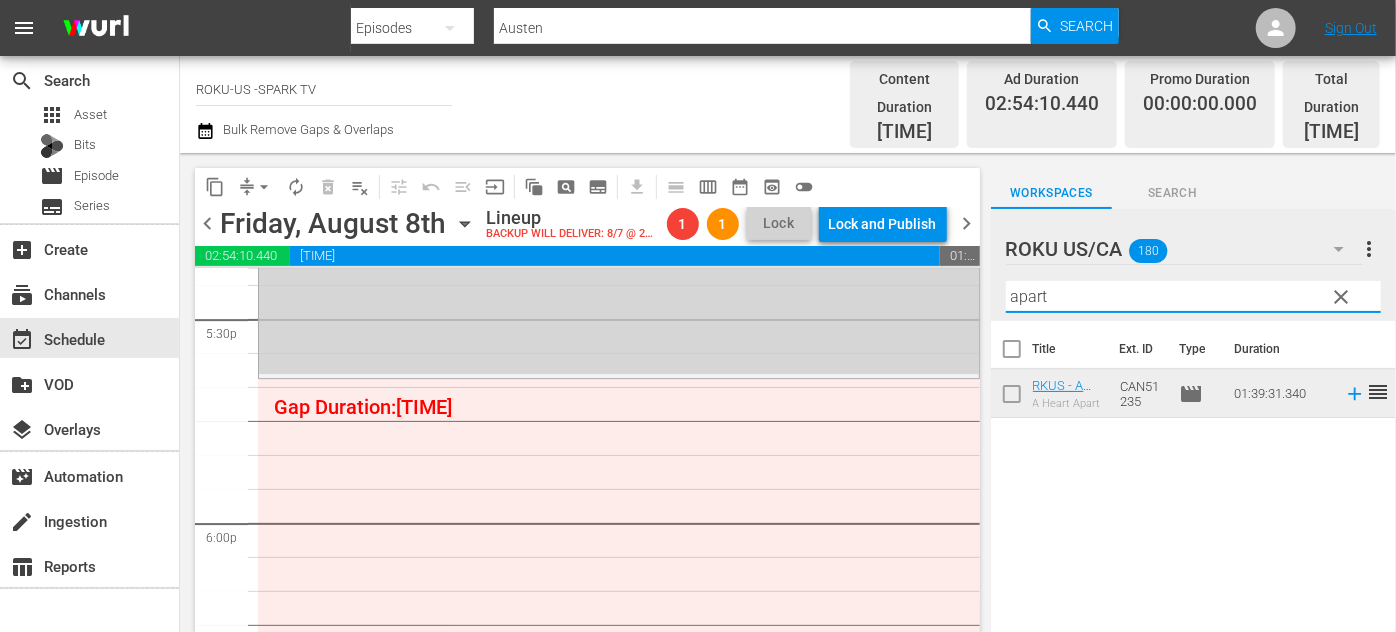 drag, startPoint x: 1048, startPoint y: 276, endPoint x: 974, endPoint y: 274, distance: 74.02702 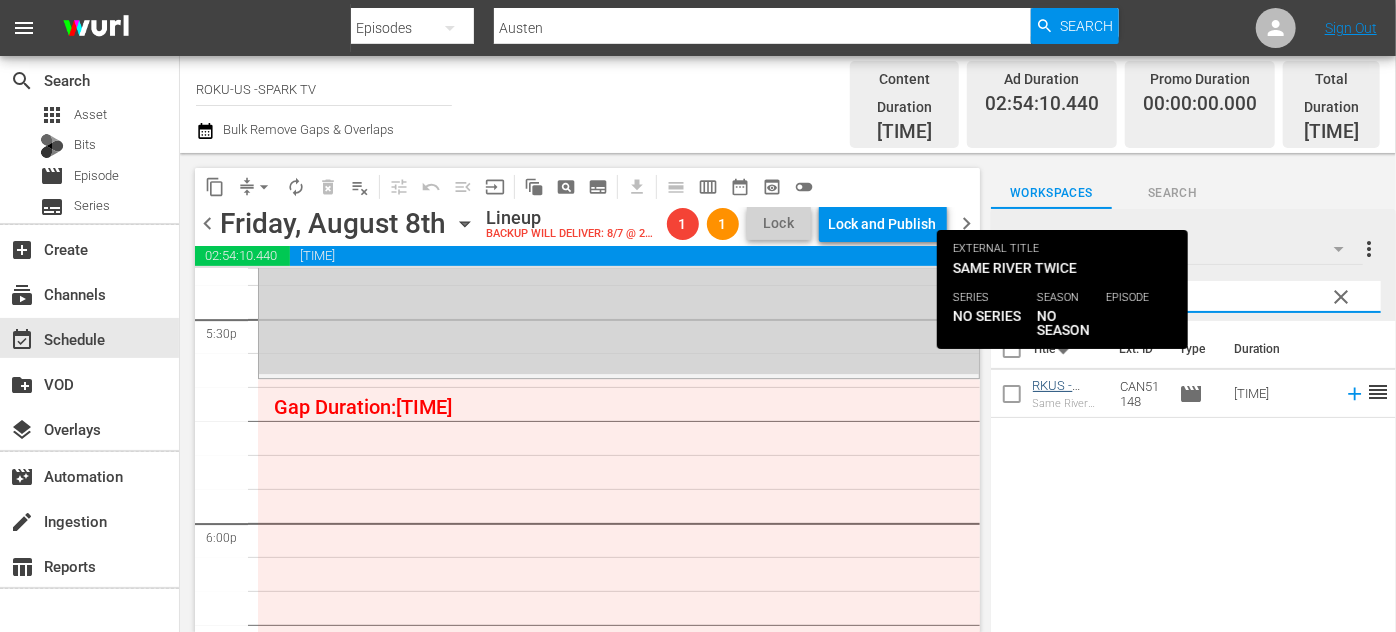type on "river" 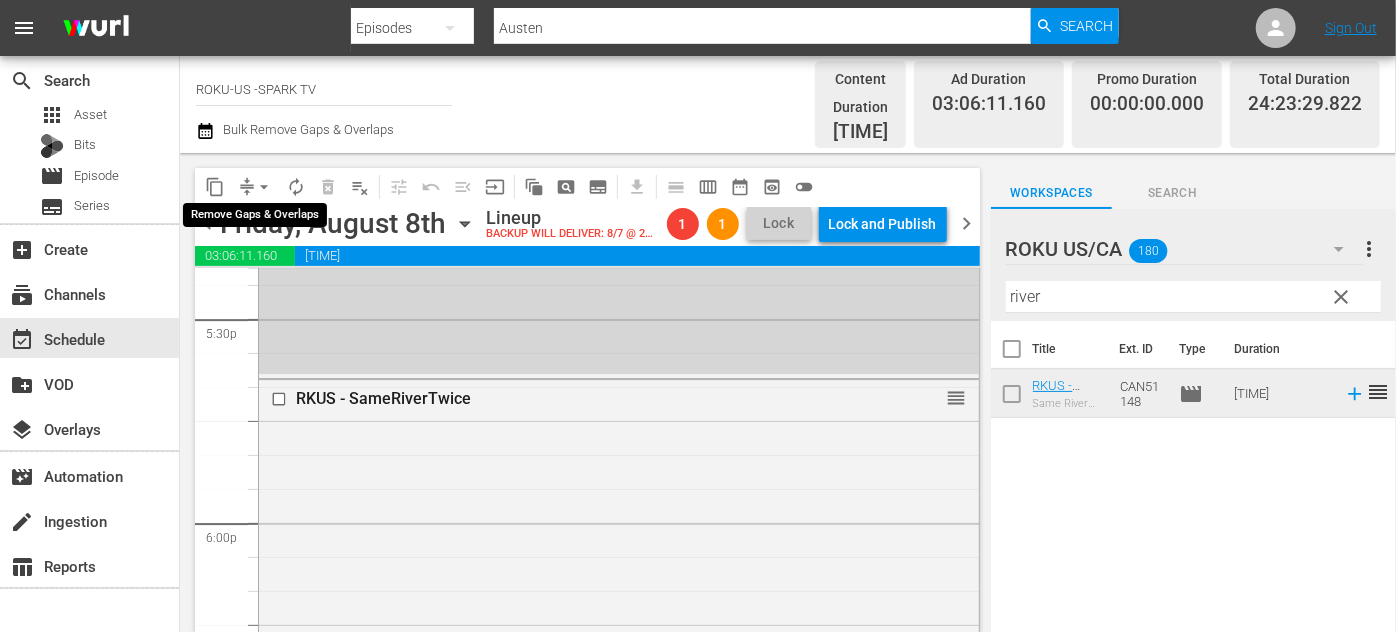 click on "arrow_drop_down" at bounding box center [264, 187] 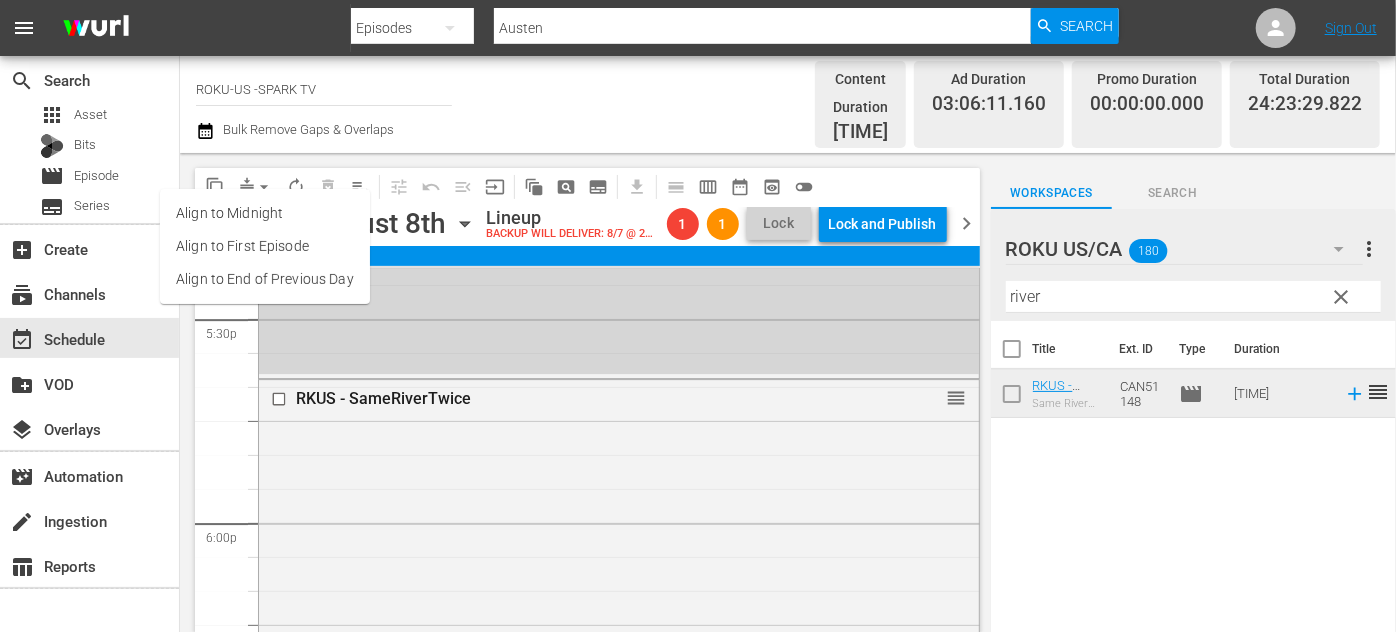click on "Align to End of Previous Day" at bounding box center (265, 279) 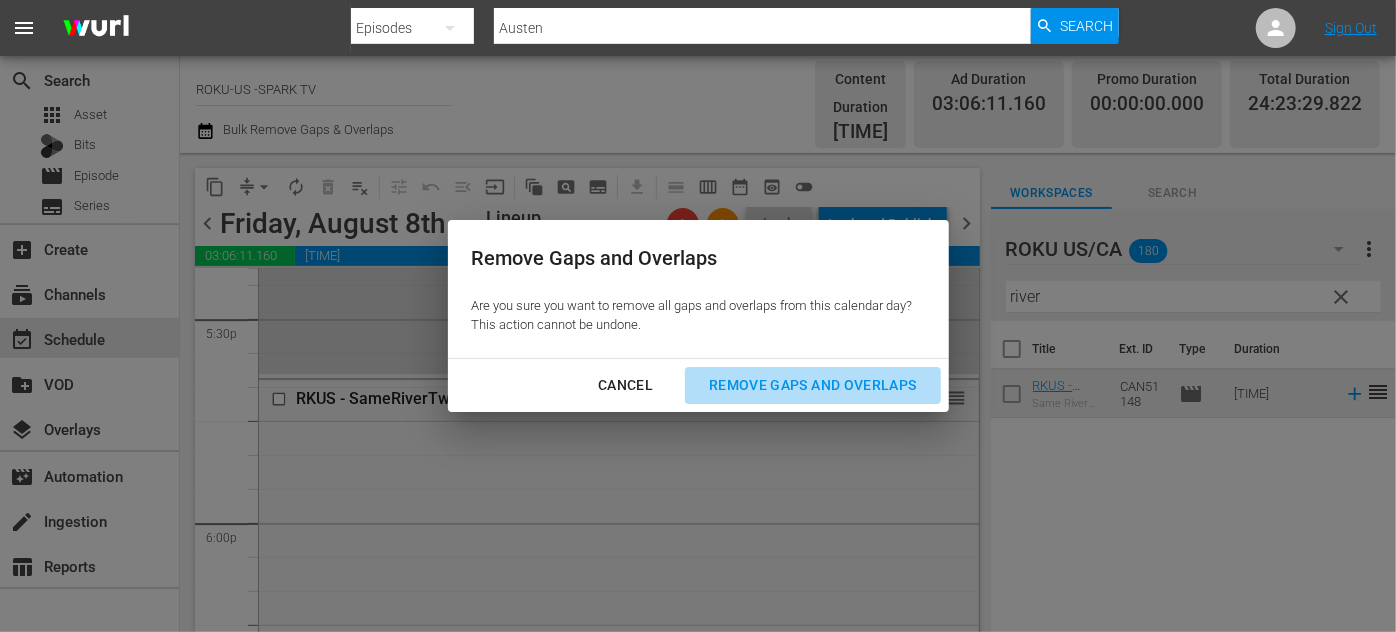 click on "Remove Gaps and Overlaps" at bounding box center (812, 385) 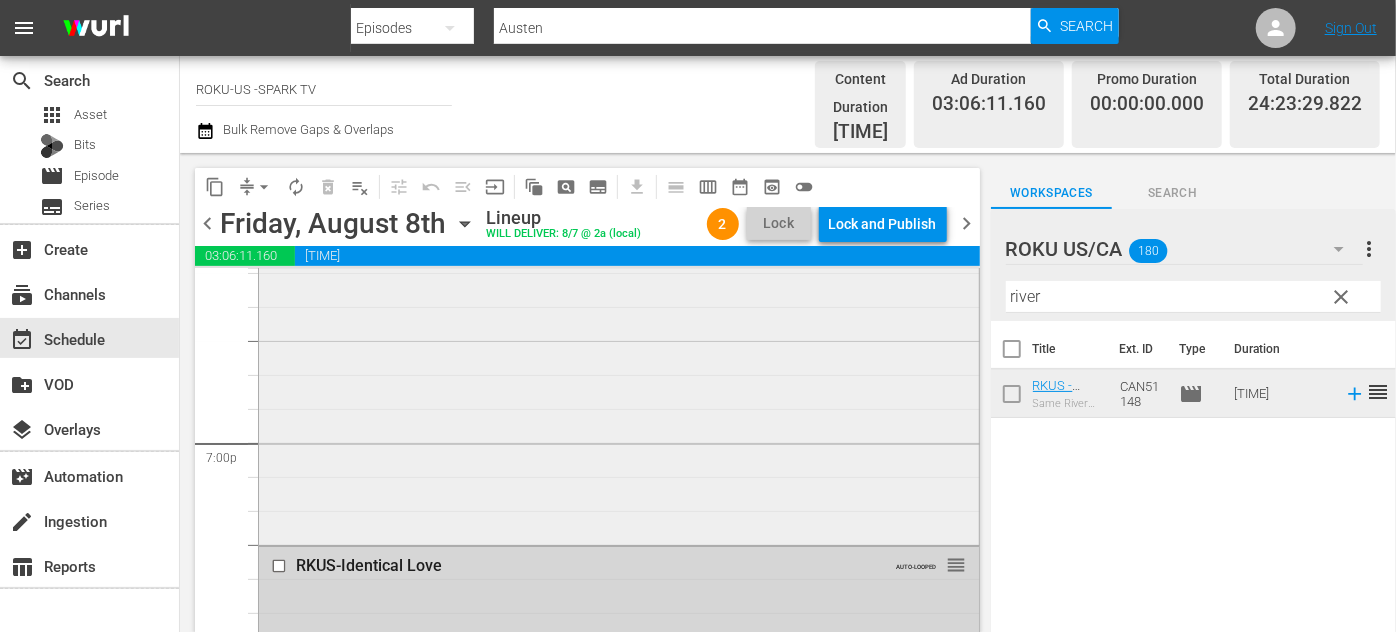scroll, scrollTop: 7549, scrollLeft: 0, axis: vertical 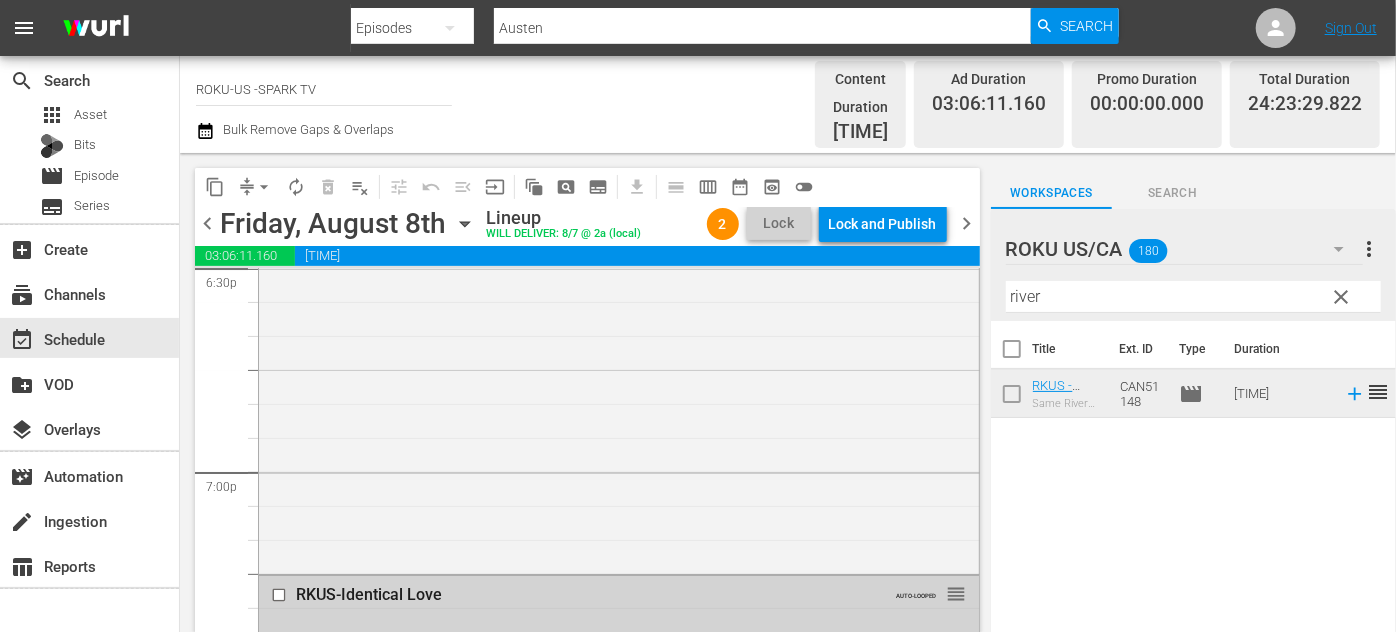 click on "RKUS-Identical Love" at bounding box center (569, 595) 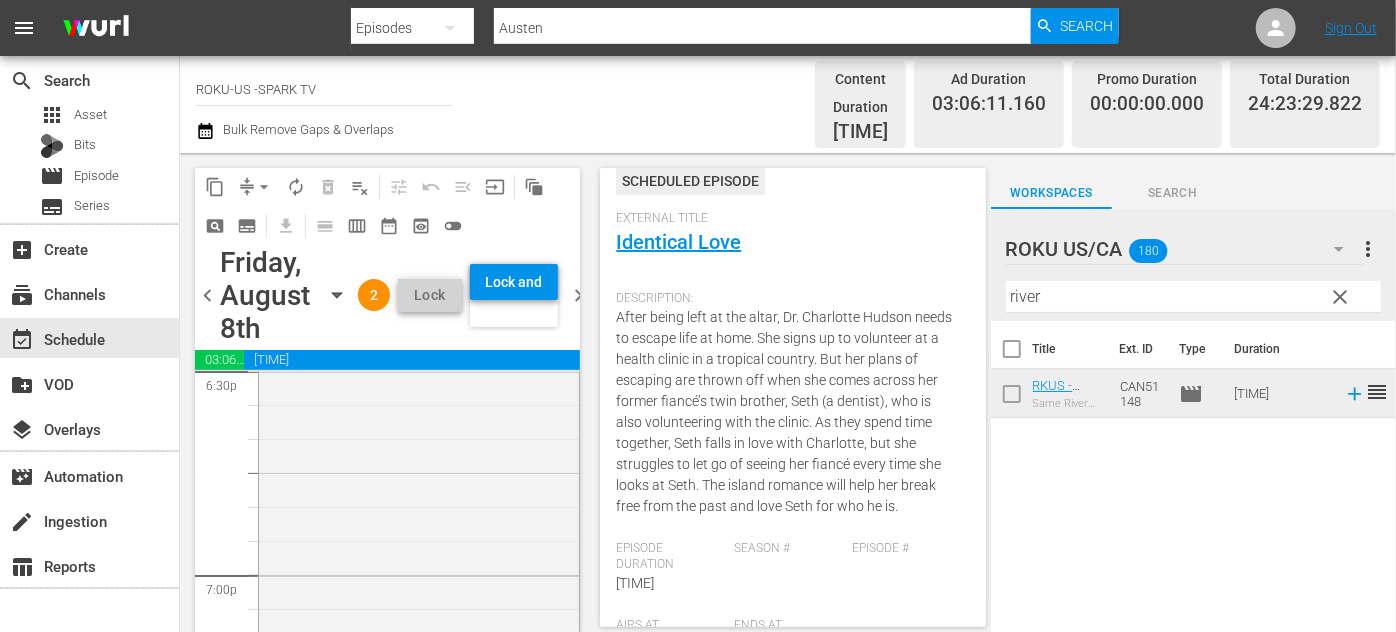 scroll, scrollTop: 0, scrollLeft: 0, axis: both 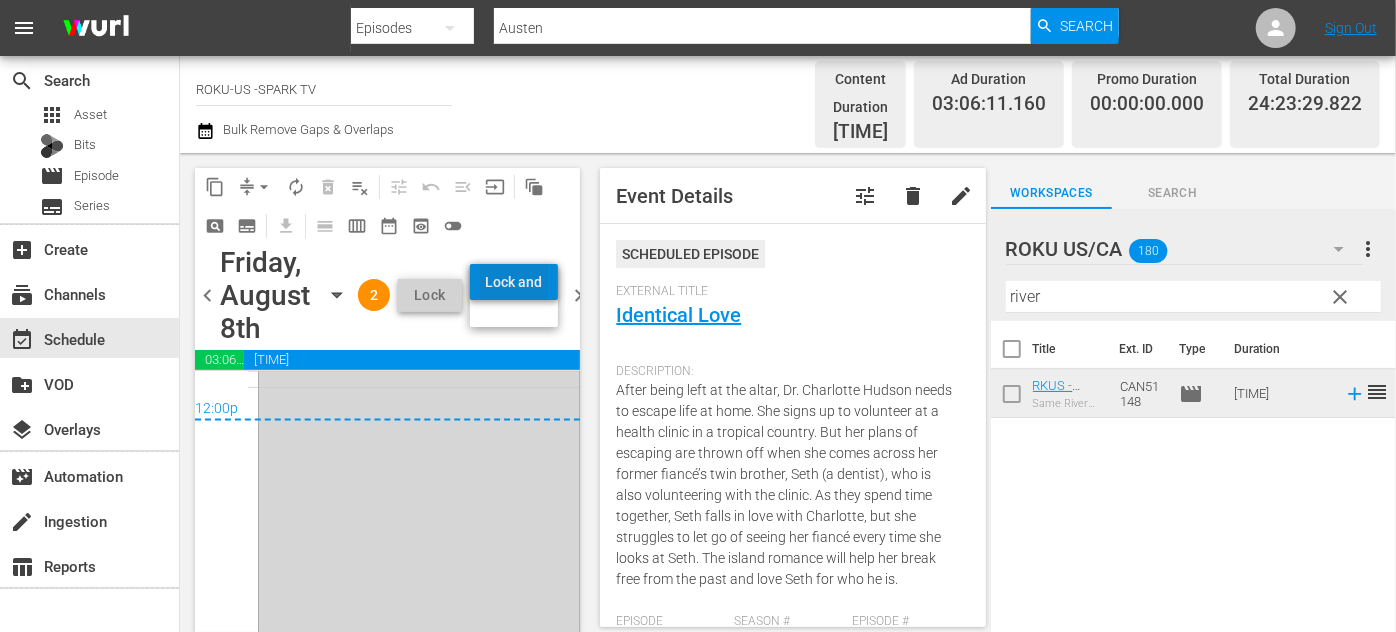 click on "Lock and Publish" at bounding box center (514, 282) 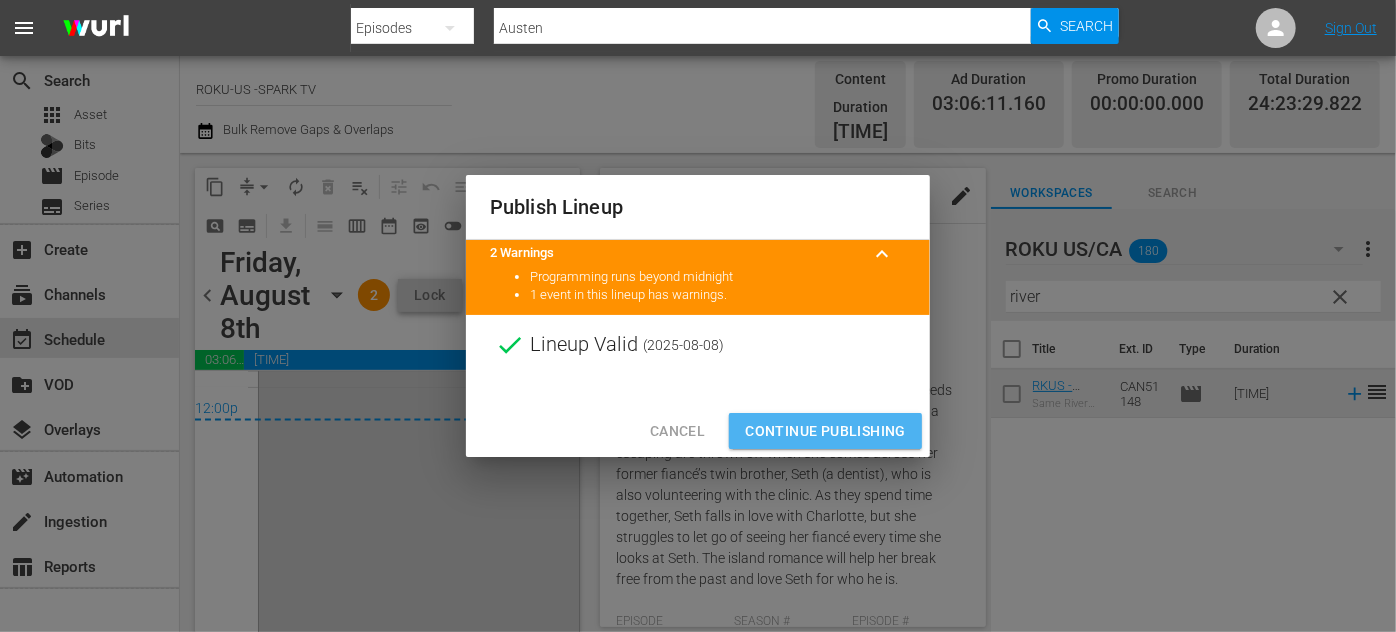 click on "Continue Publishing" at bounding box center (825, 431) 